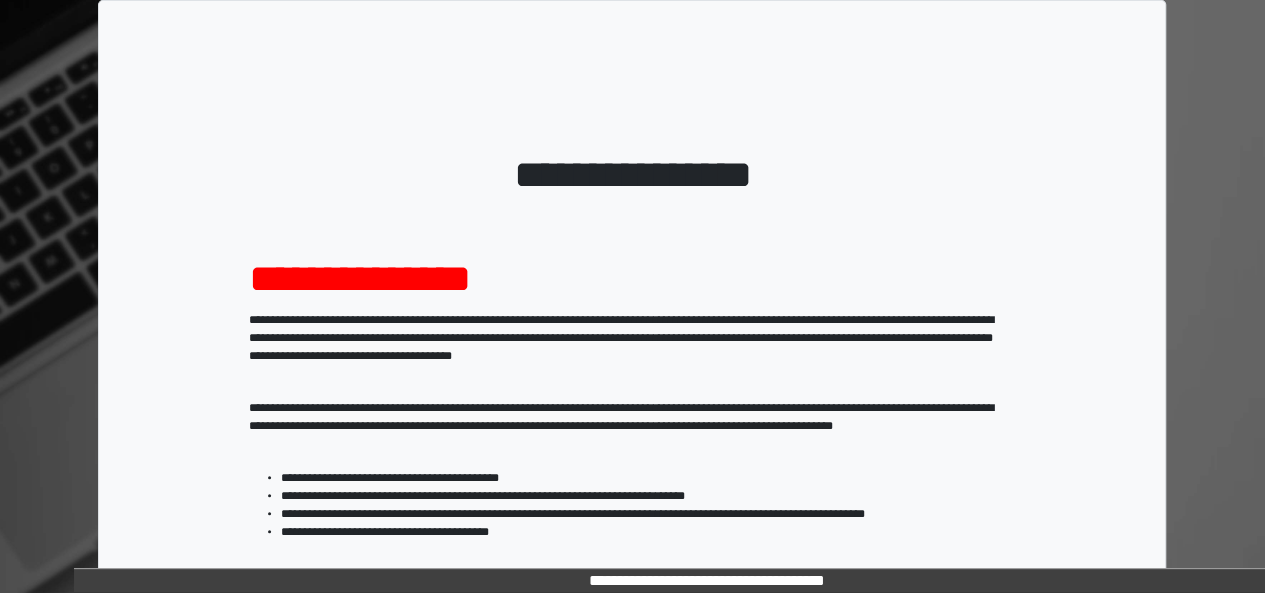 scroll, scrollTop: 333, scrollLeft: 0, axis: vertical 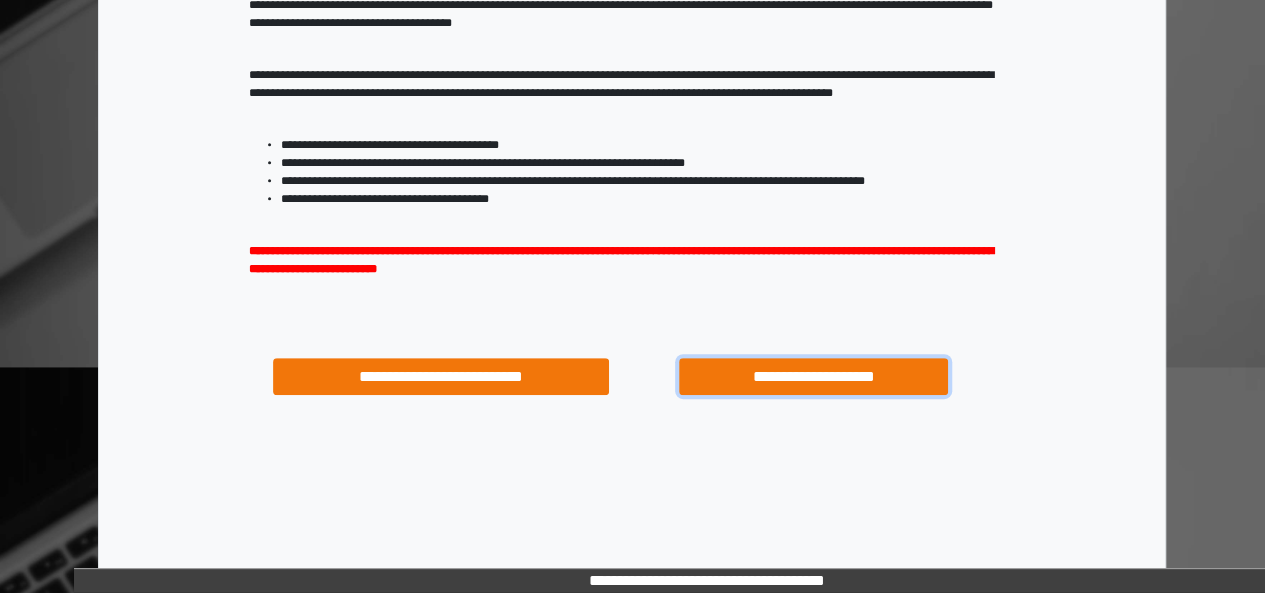 click on "**********" at bounding box center (813, 376) 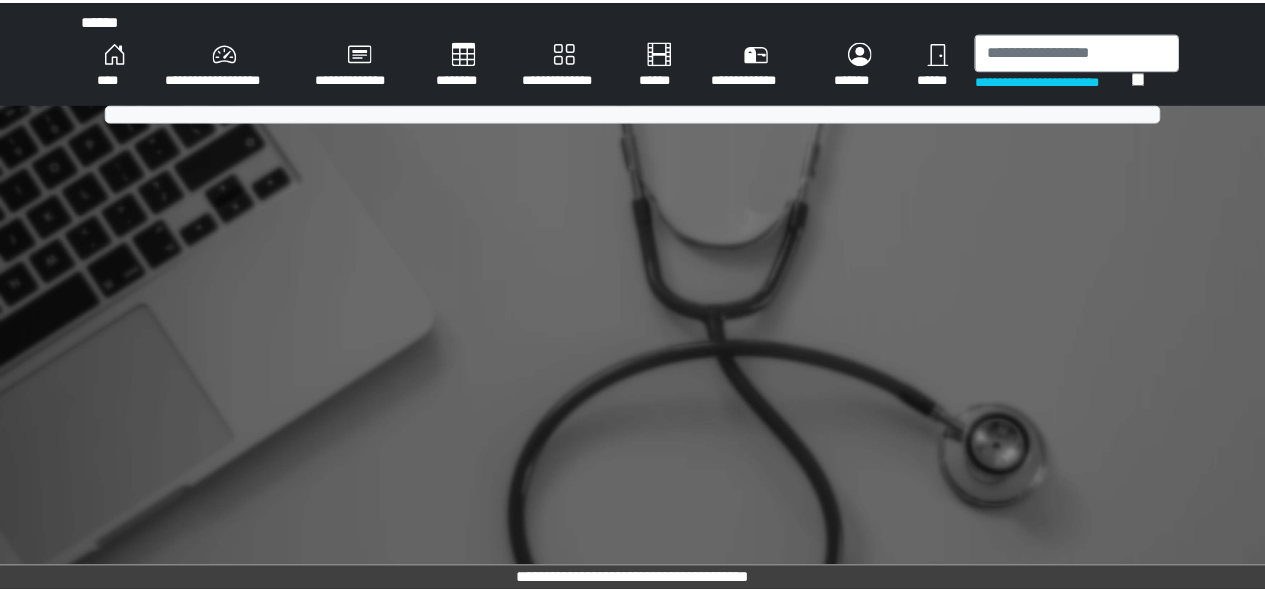 scroll, scrollTop: 0, scrollLeft: 0, axis: both 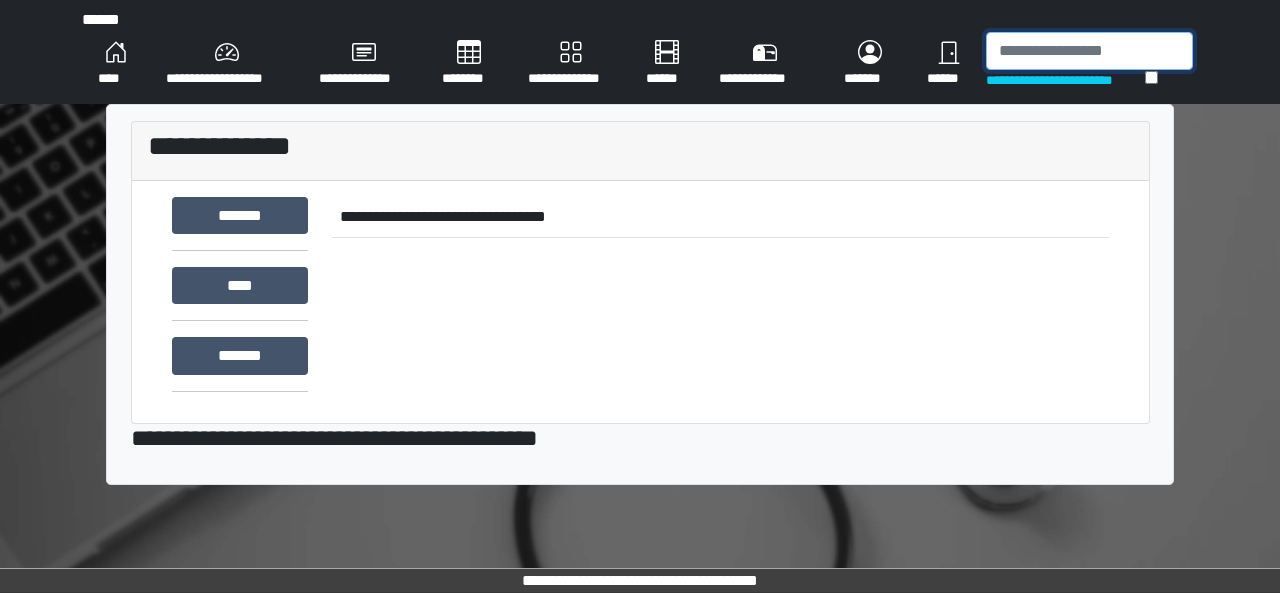 click at bounding box center [1089, 51] 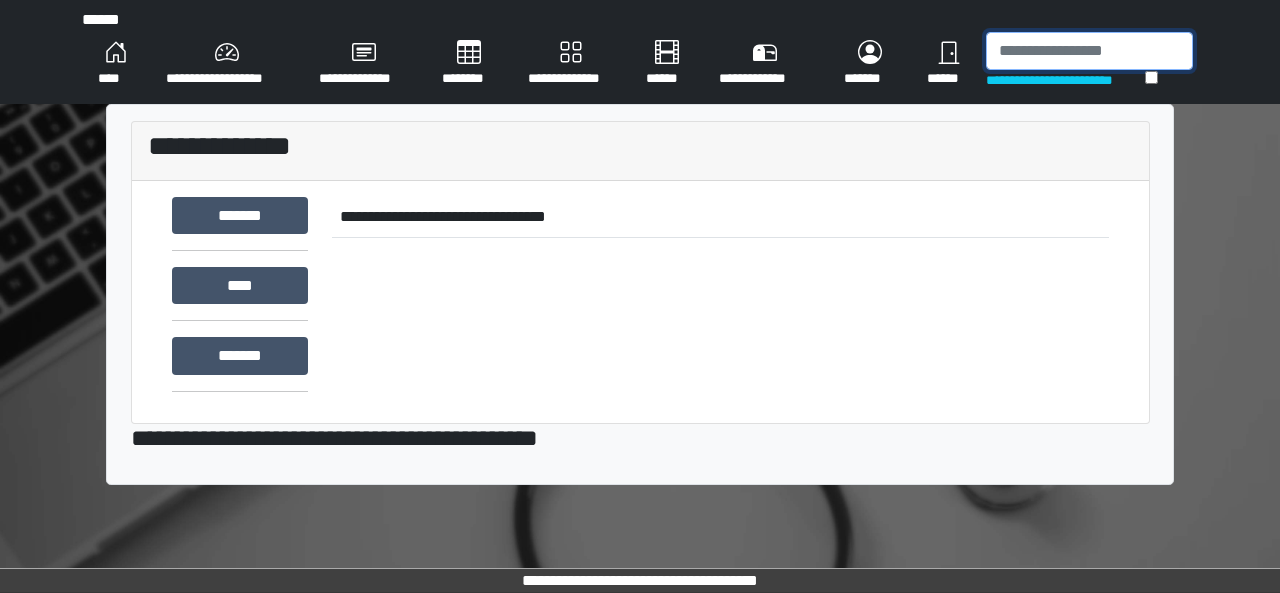 paste on "**********" 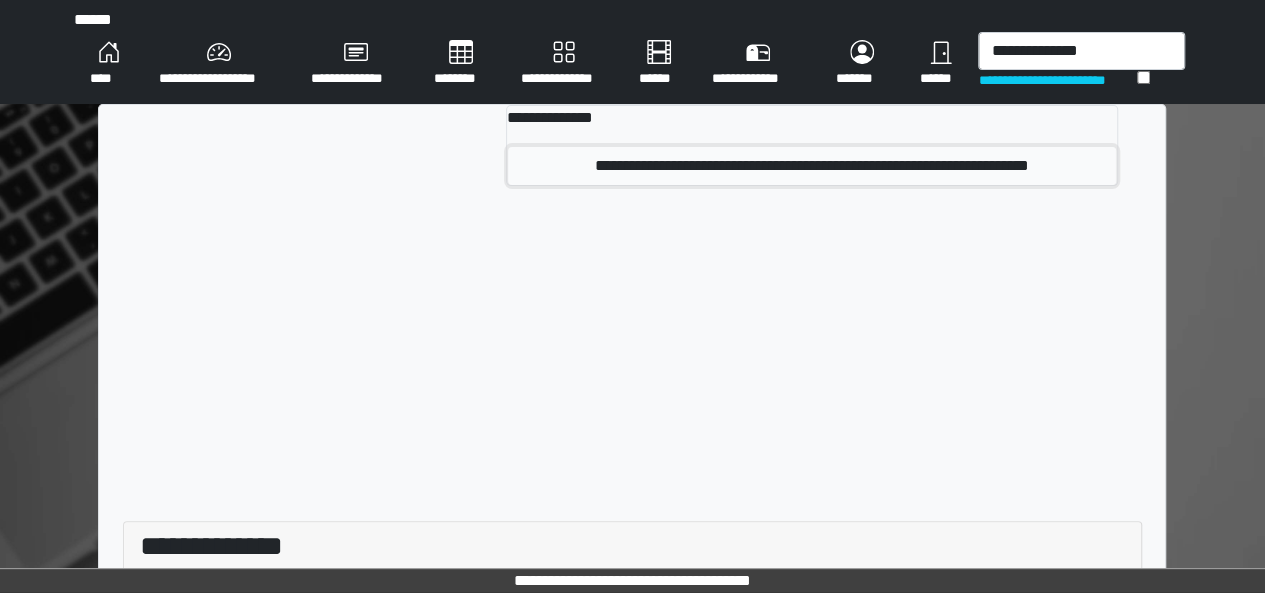 click on "**********" at bounding box center [812, 166] 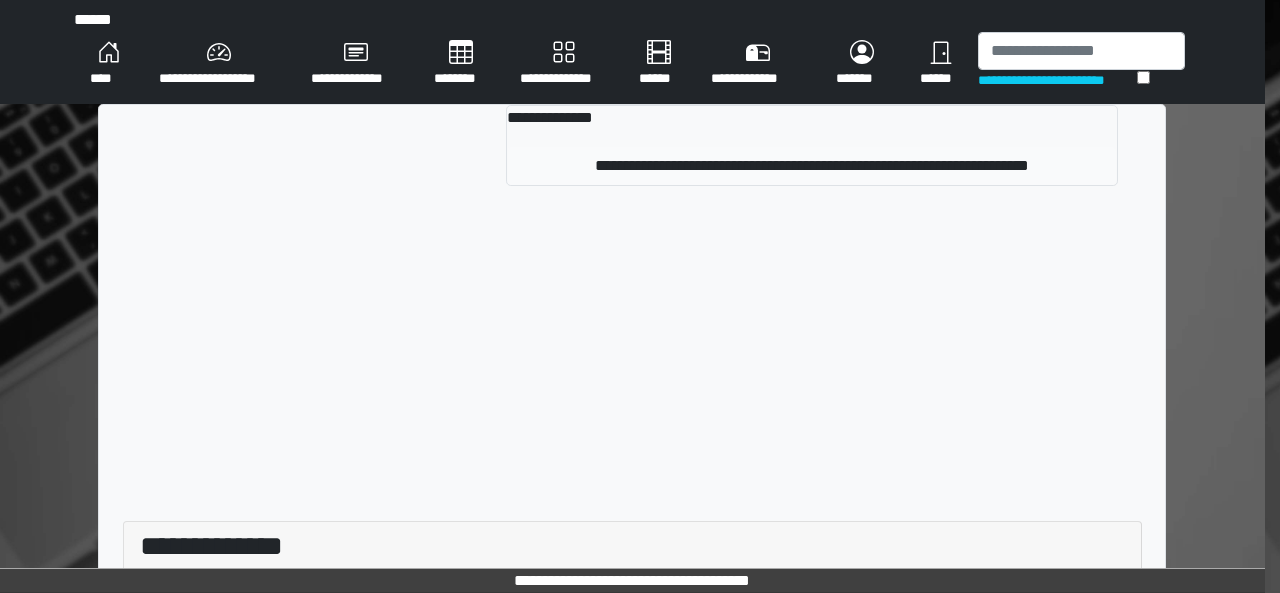 click on "**********" at bounding box center [632, 551] 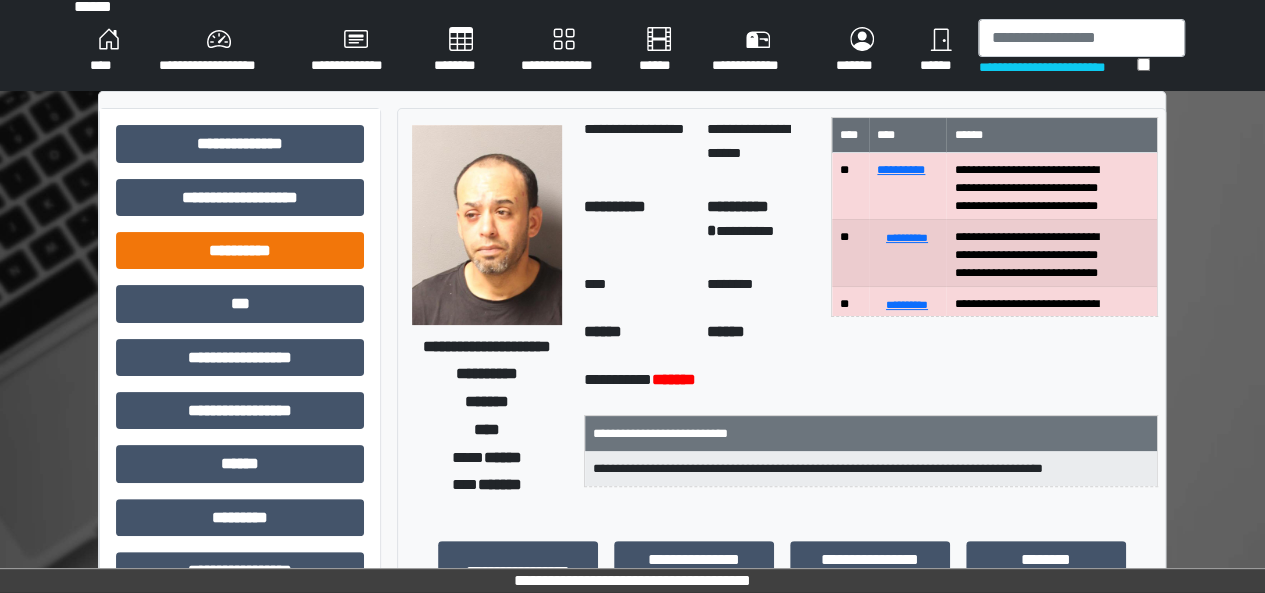 scroll, scrollTop: 5, scrollLeft: 0, axis: vertical 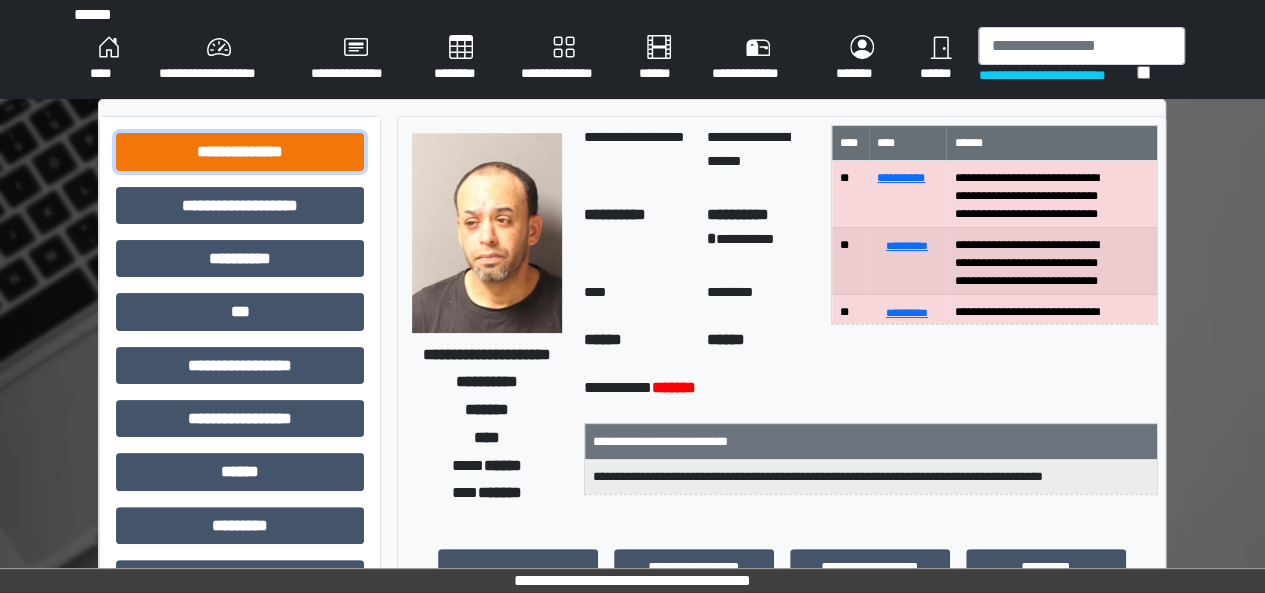 click on "**********" at bounding box center [240, 151] 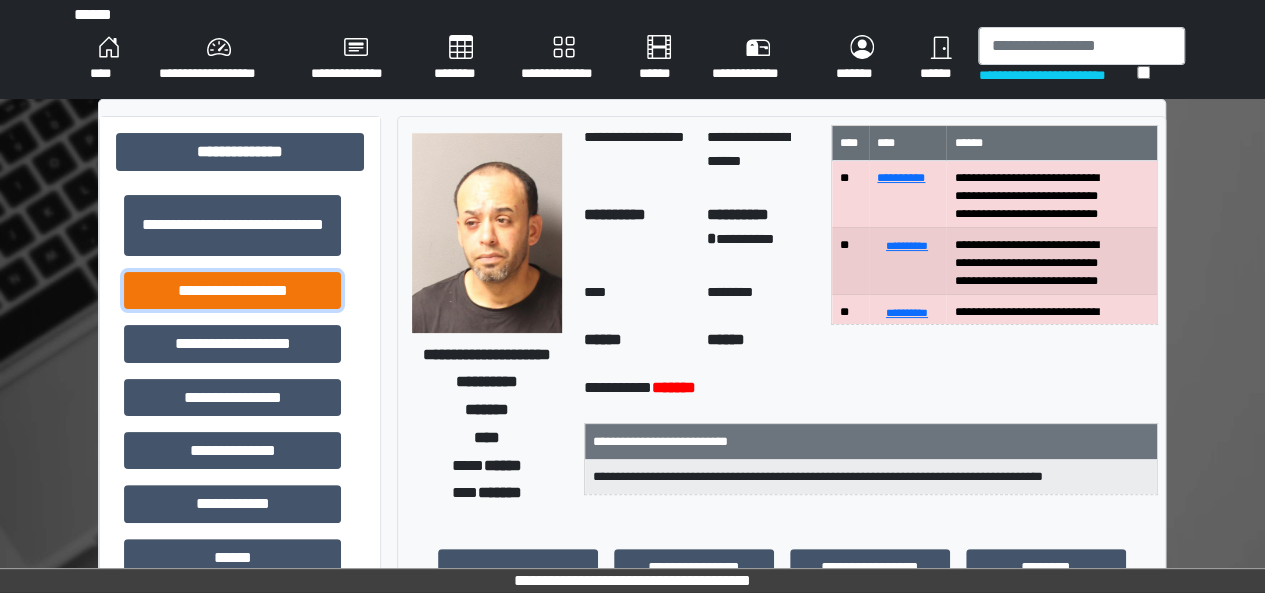 click on "**********" at bounding box center (232, 225) 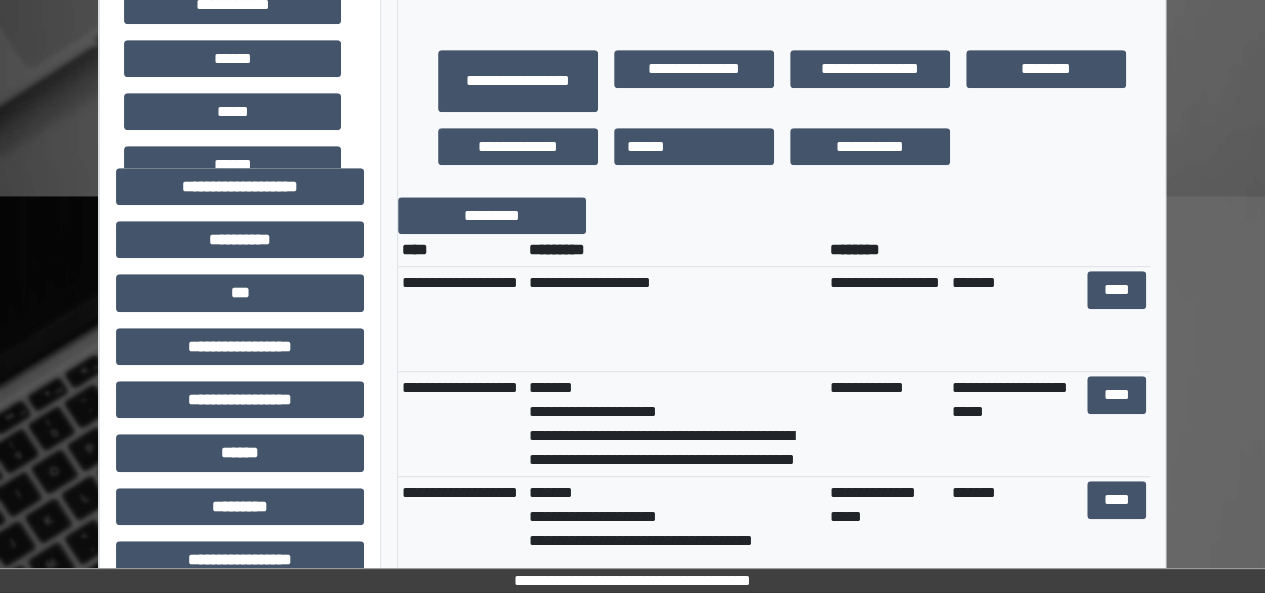 scroll, scrollTop: 503, scrollLeft: 0, axis: vertical 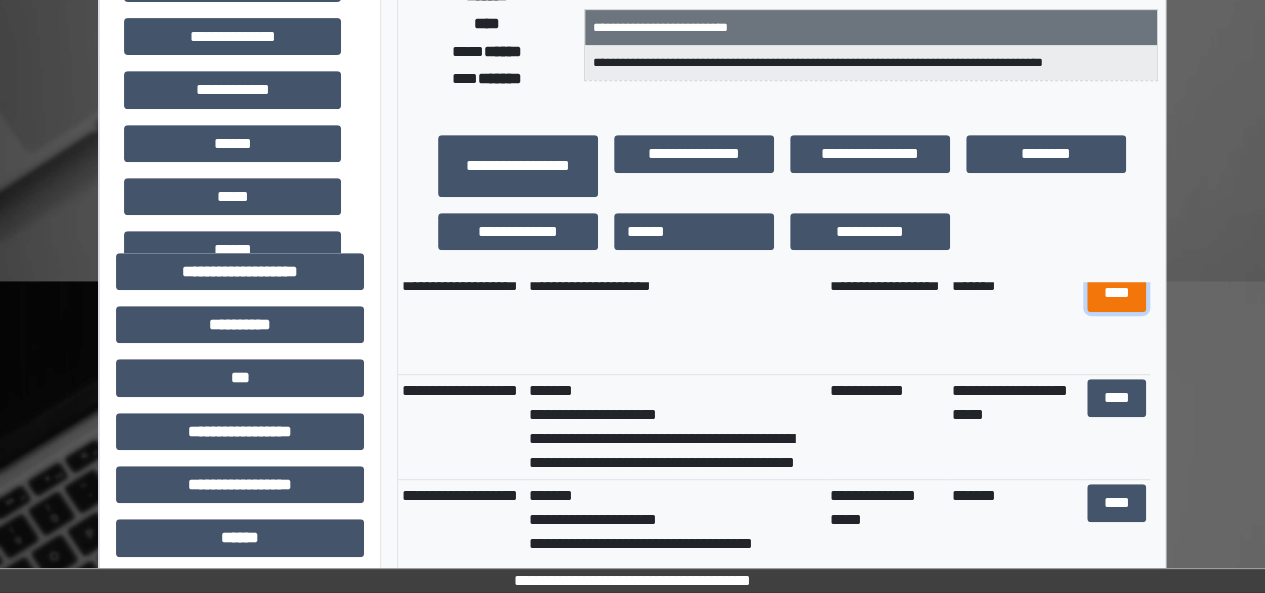 click on "****" at bounding box center [1116, 292] 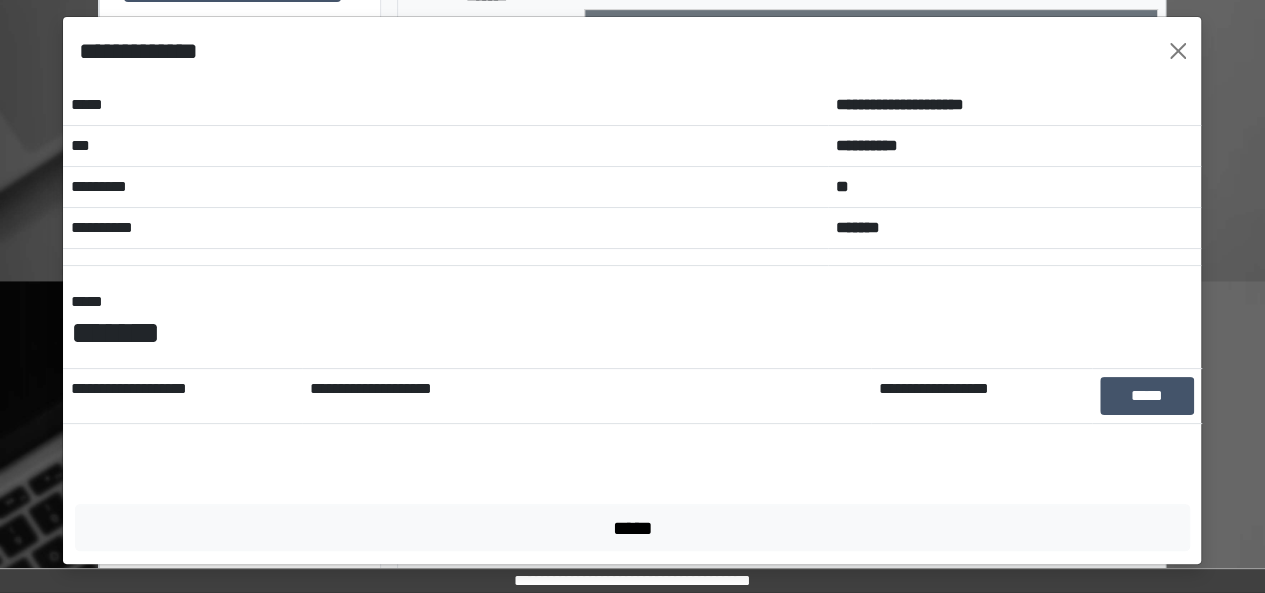 scroll, scrollTop: 11, scrollLeft: 0, axis: vertical 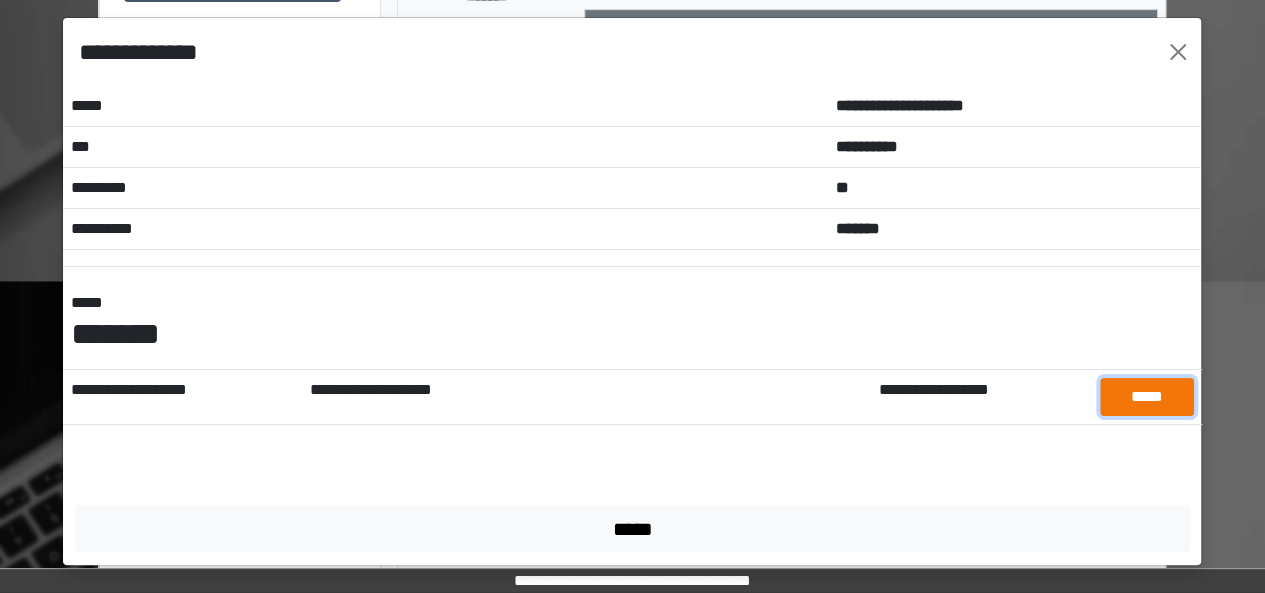 click on "*****" at bounding box center (1147, 396) 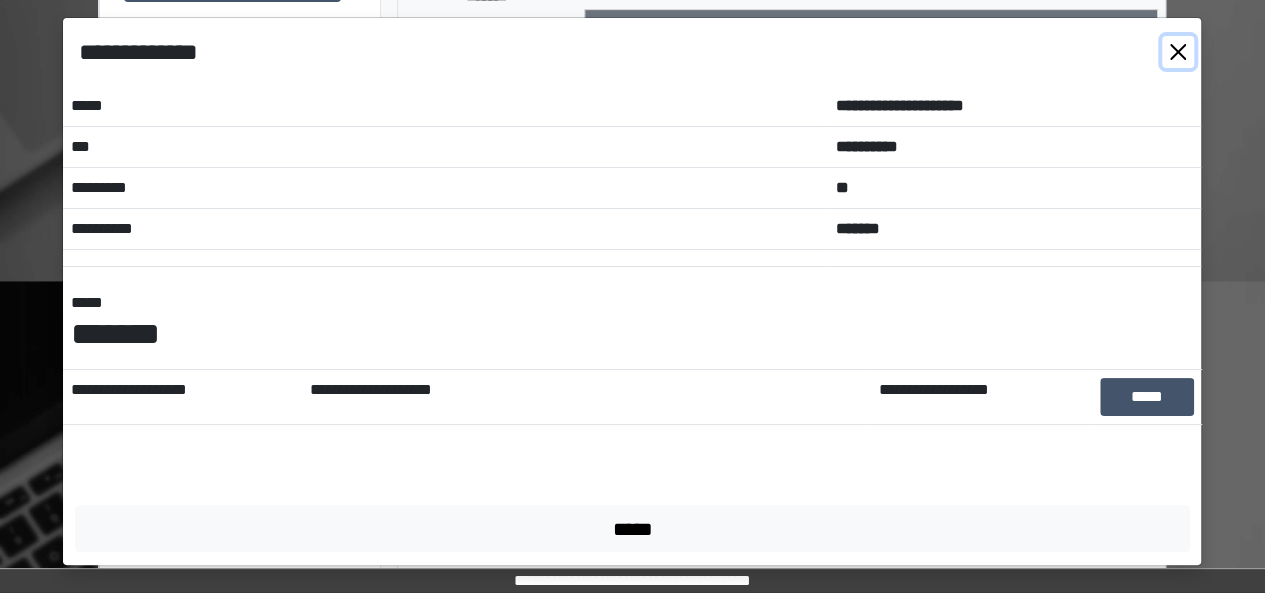 click at bounding box center [1178, 52] 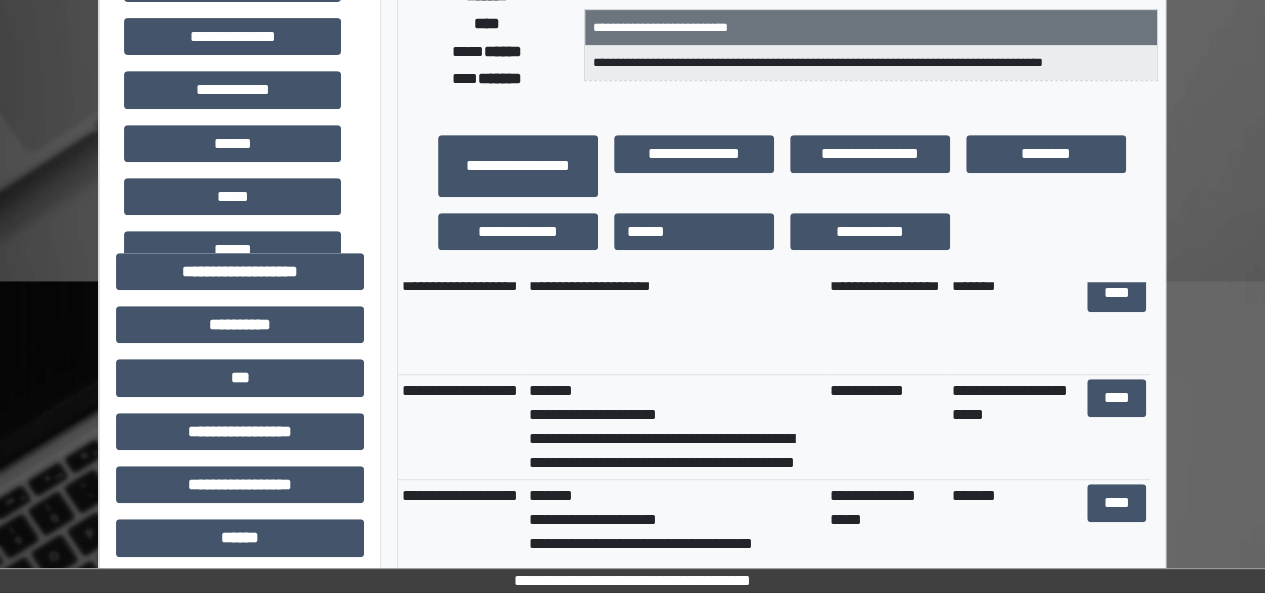 scroll, scrollTop: 0, scrollLeft: 0, axis: both 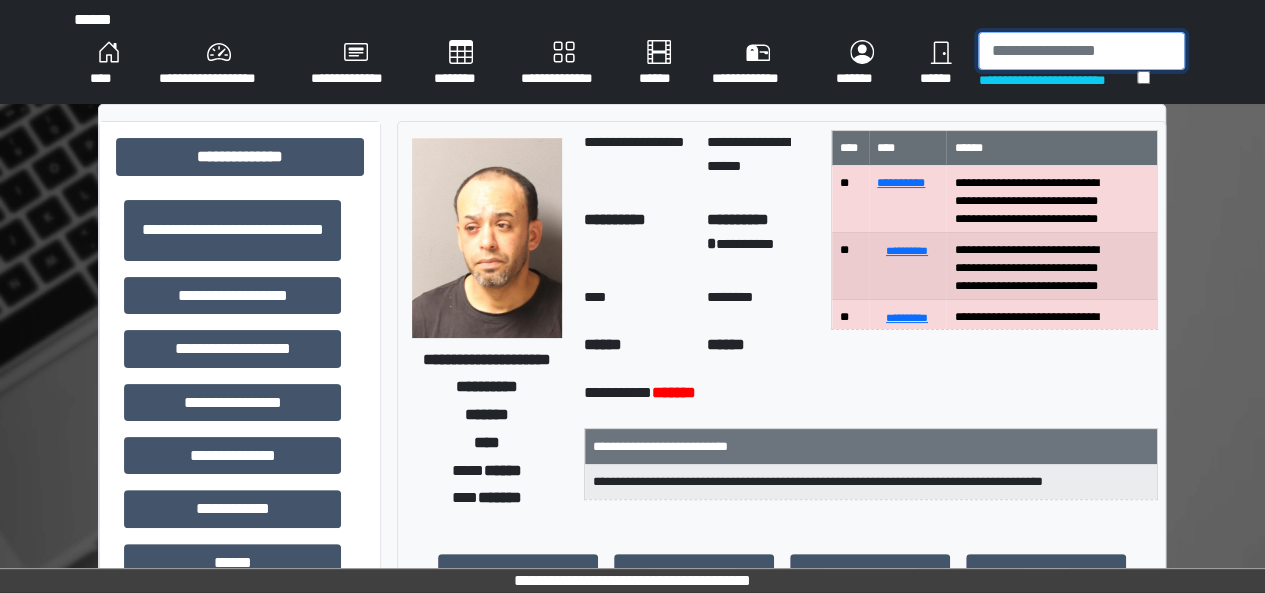 click at bounding box center (1081, 51) 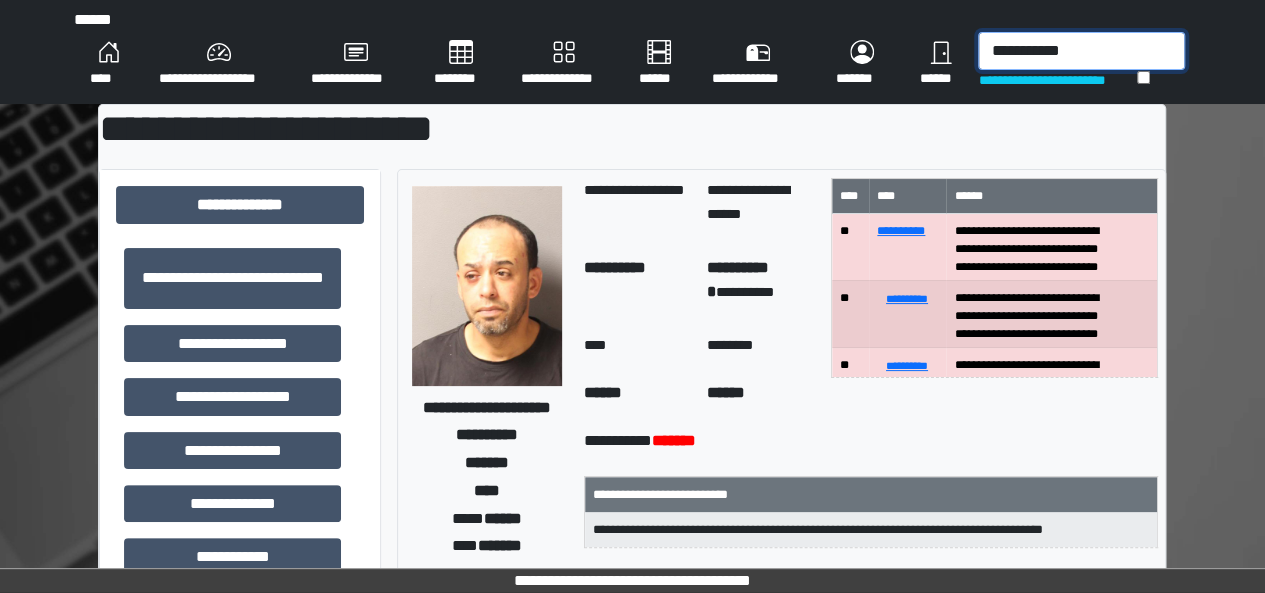 drag, startPoint x: 1106, startPoint y: 59, endPoint x: 915, endPoint y: 45, distance: 191.5124 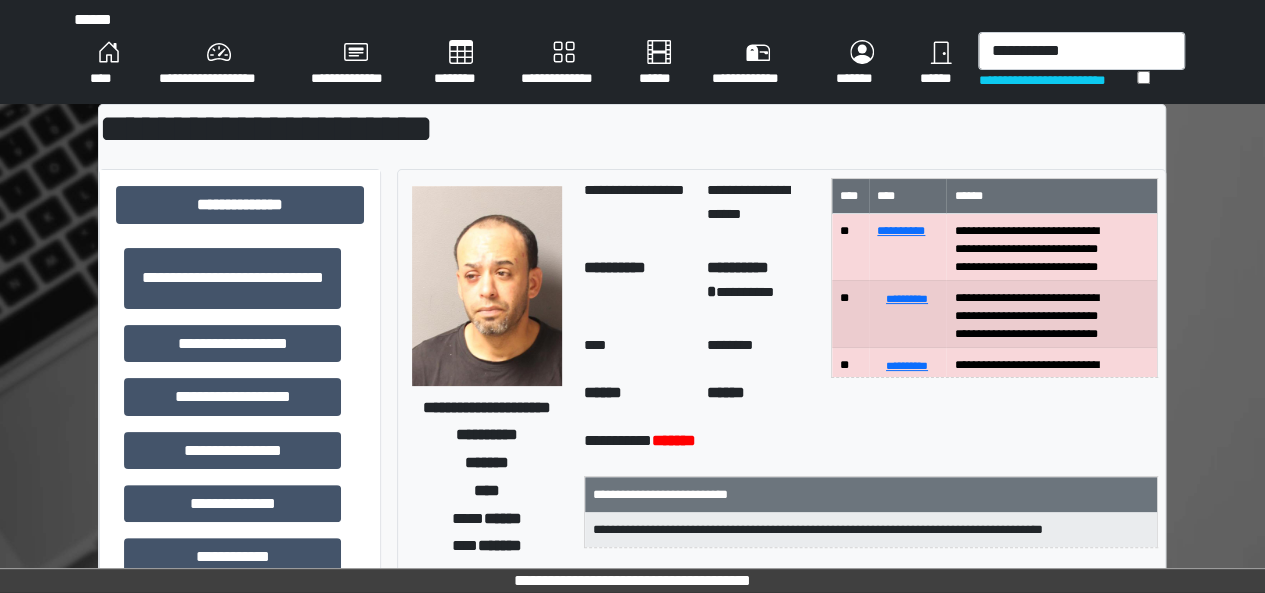 click on "**********" at bounding box center (637, 64) 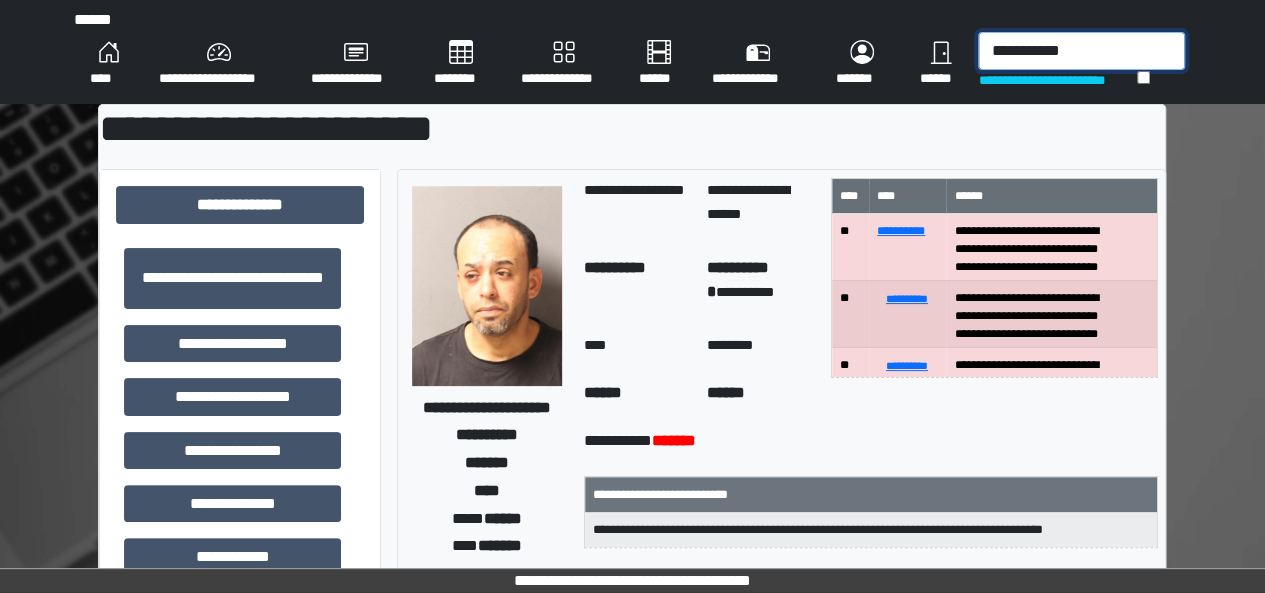 click on "**********" at bounding box center [1081, 51] 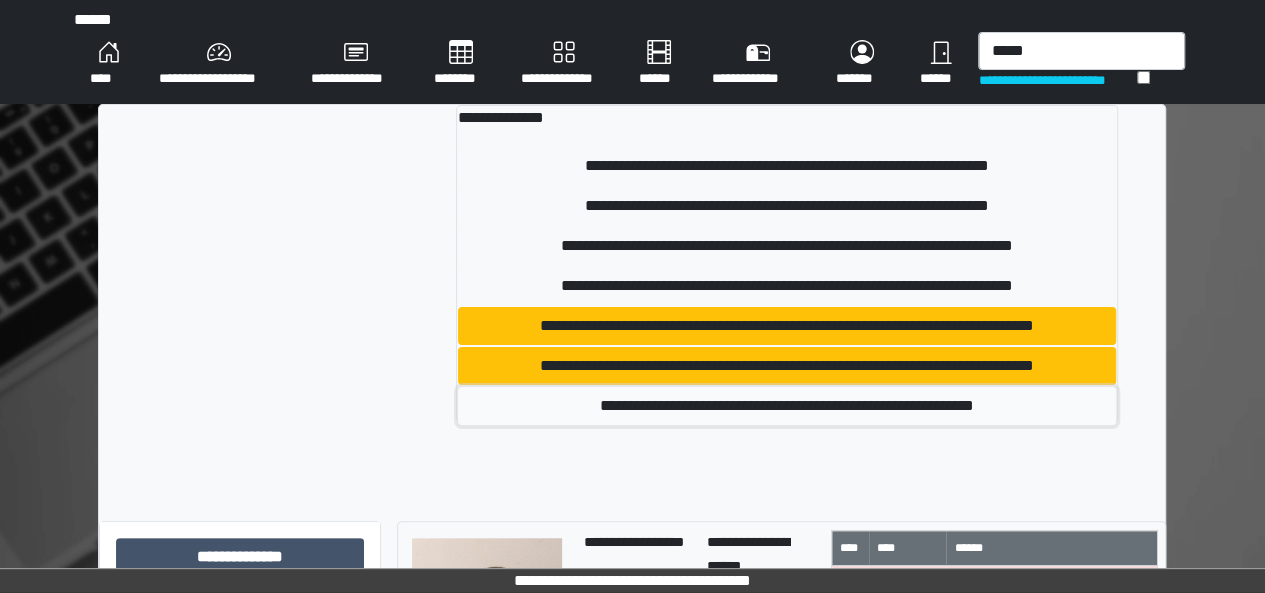click on "[FIRST] [LAST]" at bounding box center [787, 166] 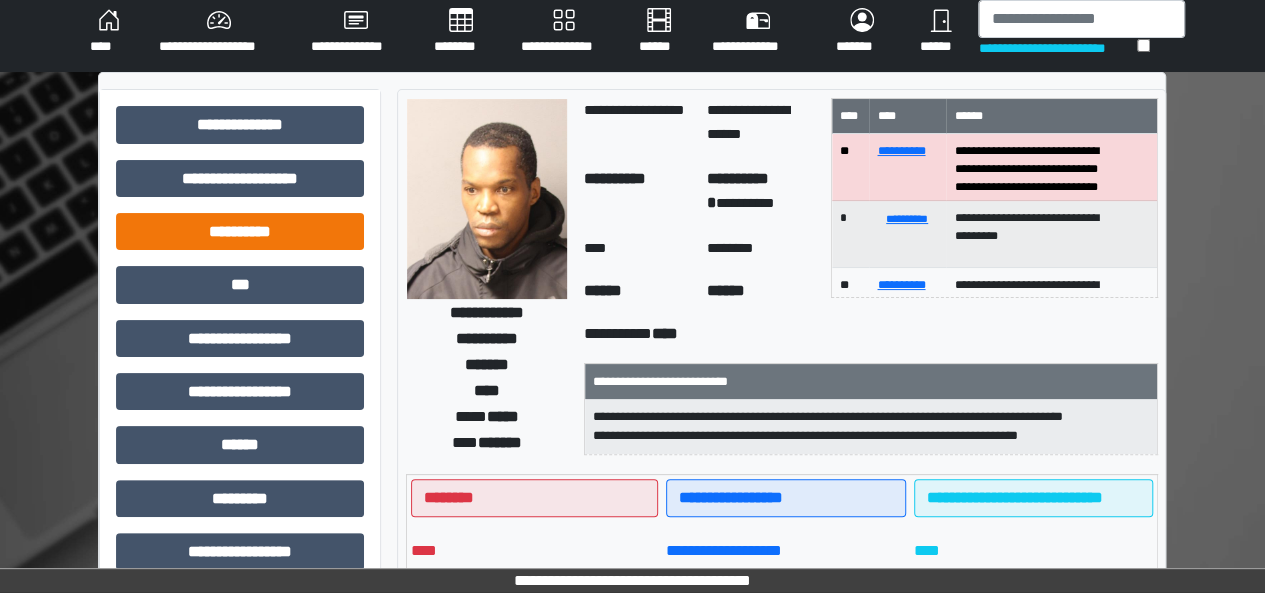 scroll, scrollTop: 25, scrollLeft: 0, axis: vertical 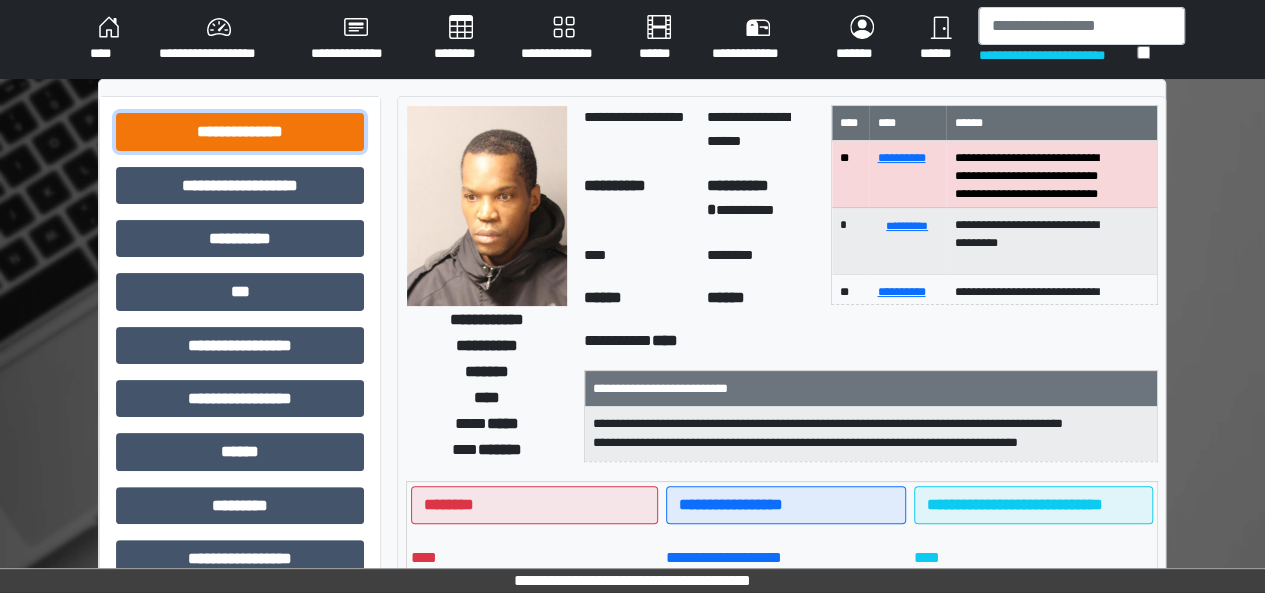 click on "[LAST]" at bounding box center (240, 131) 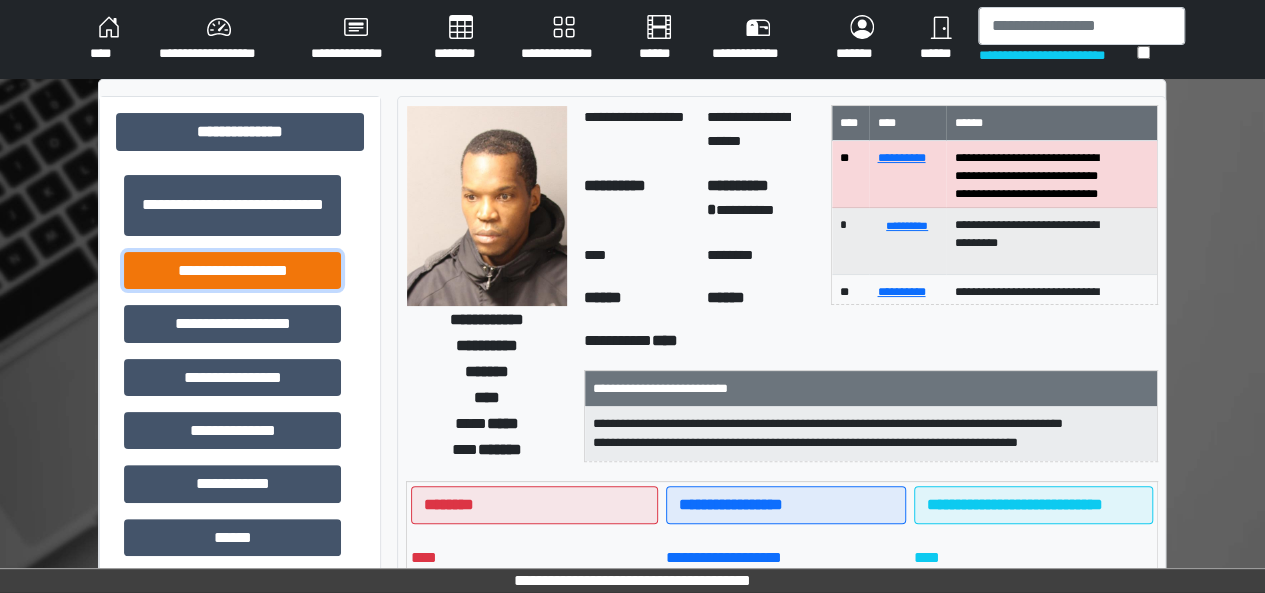 click on "[LAST]" at bounding box center [232, 205] 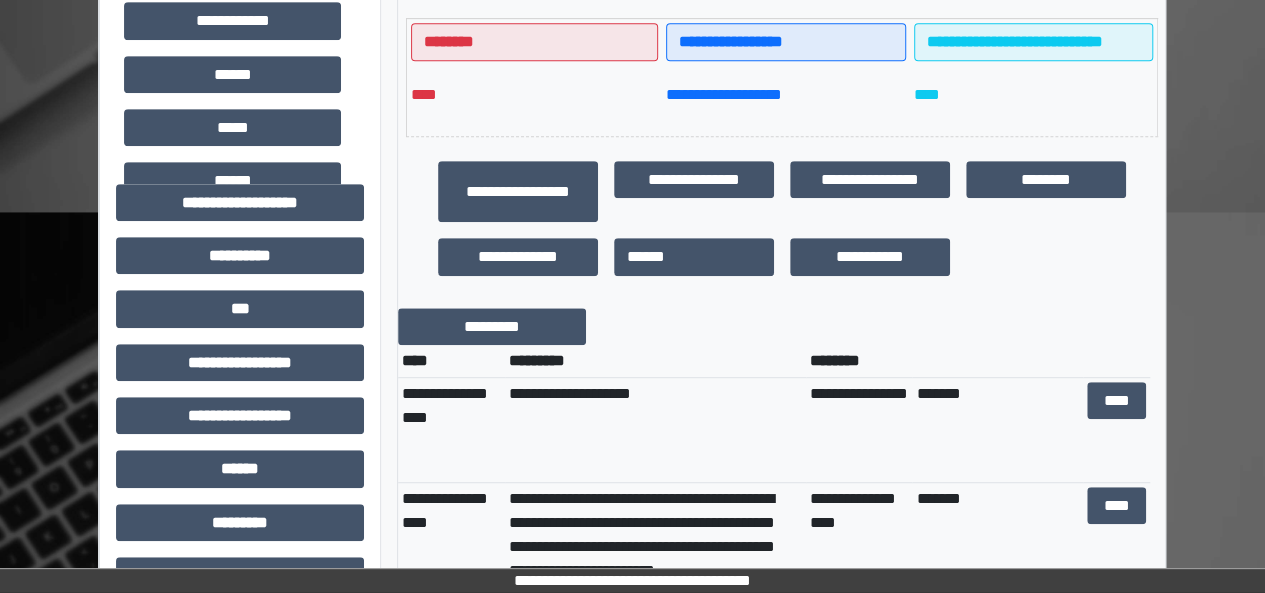 scroll, scrollTop: 501, scrollLeft: 0, axis: vertical 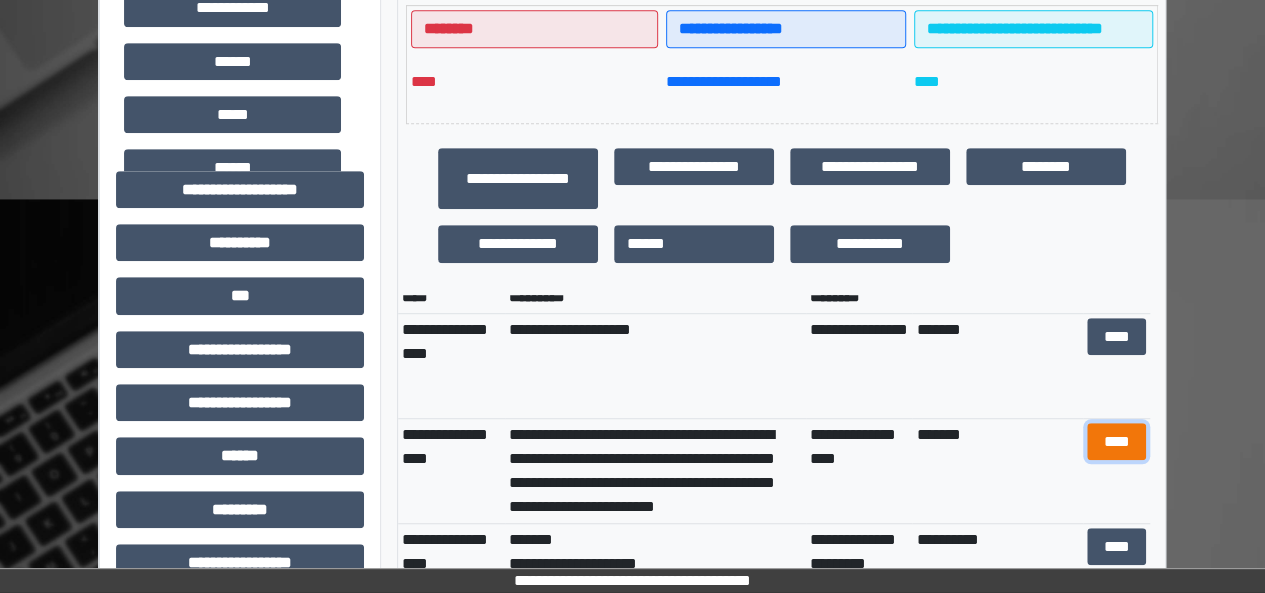 click on "[FIRST]" at bounding box center [1116, 336] 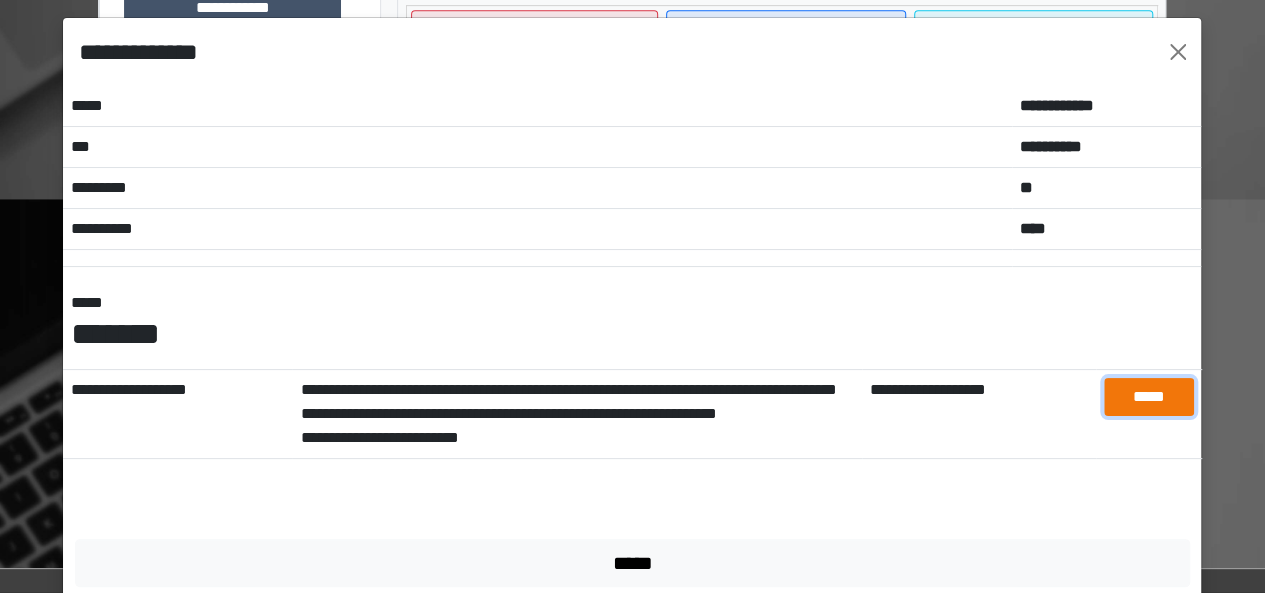 click on "[FIRST]" at bounding box center (1149, 396) 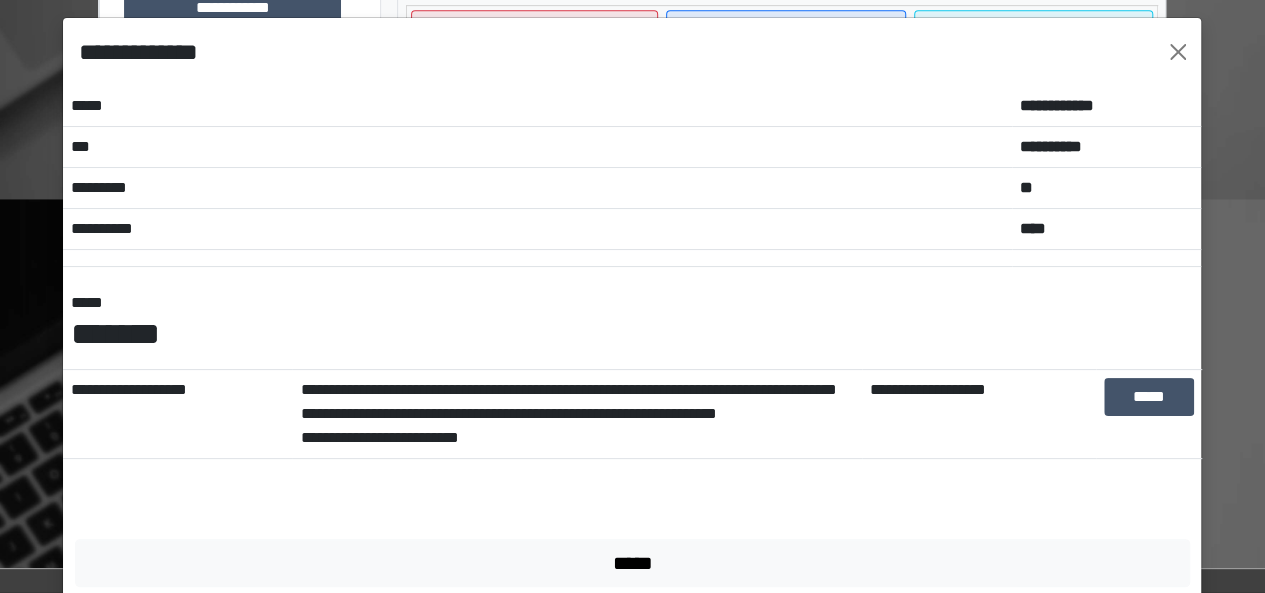 click on "**********" at bounding box center (632, 52) 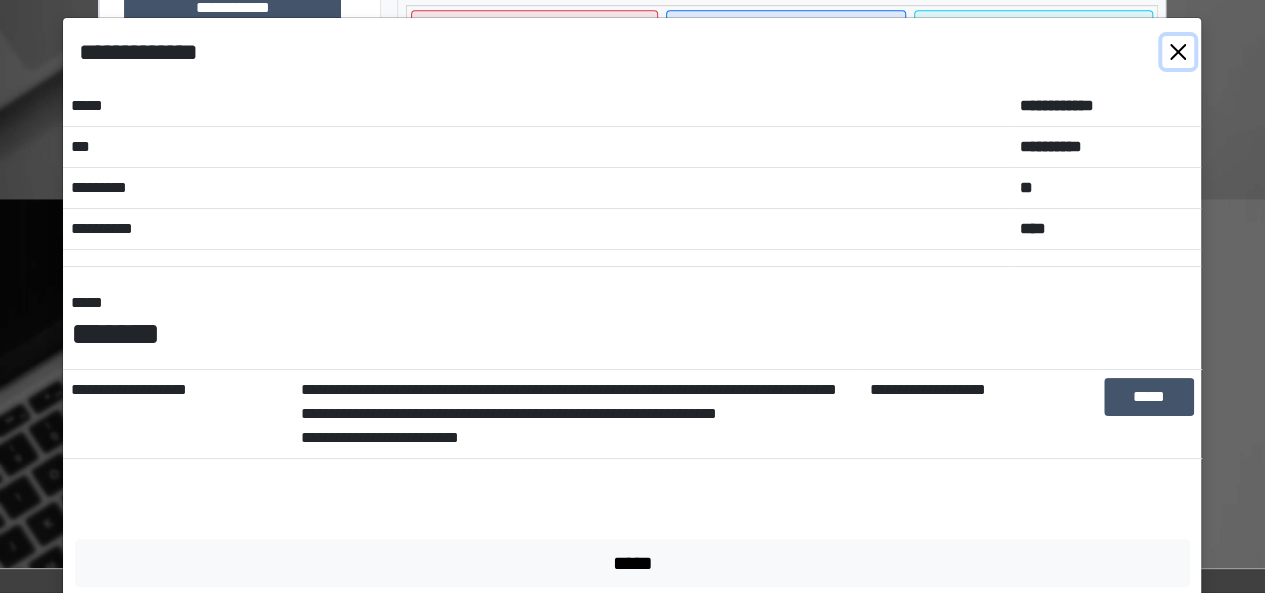 click at bounding box center (1178, 52) 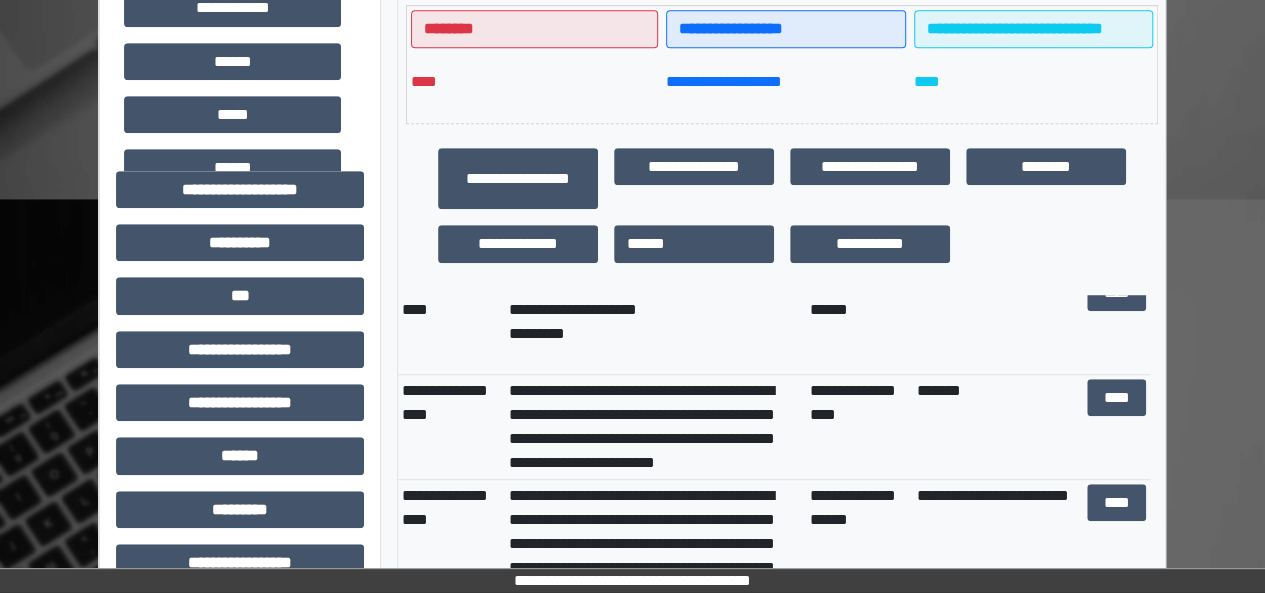 scroll, scrollTop: 411, scrollLeft: 0, axis: vertical 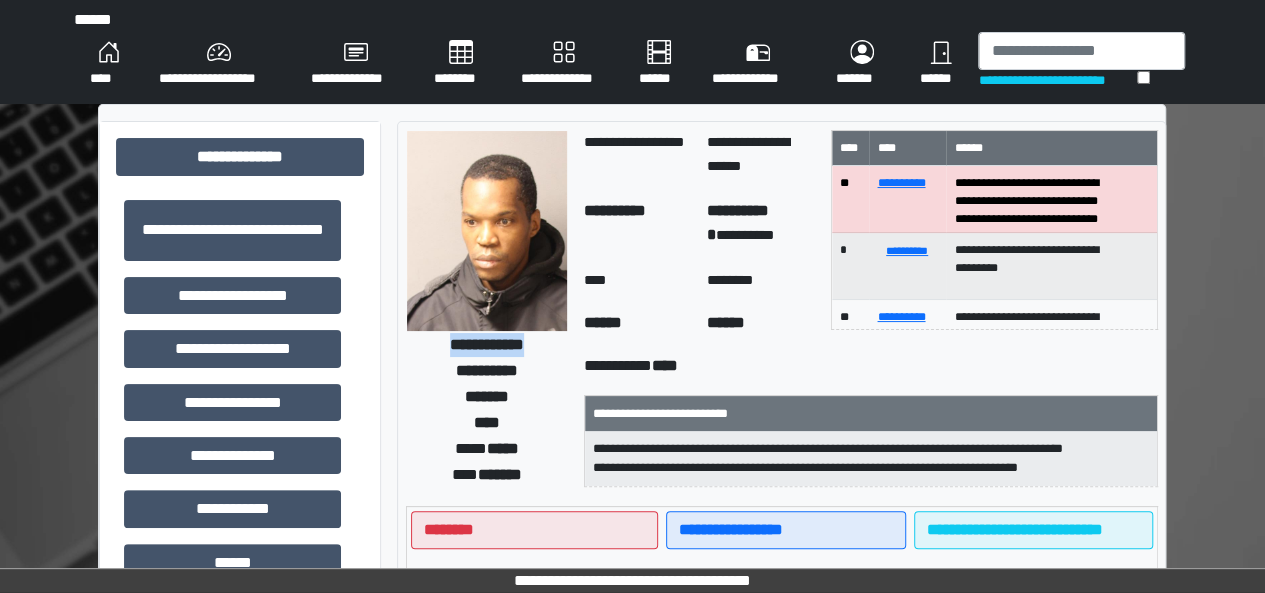 drag, startPoint x: 556, startPoint y: 343, endPoint x: 419, endPoint y: 351, distance: 137.23338 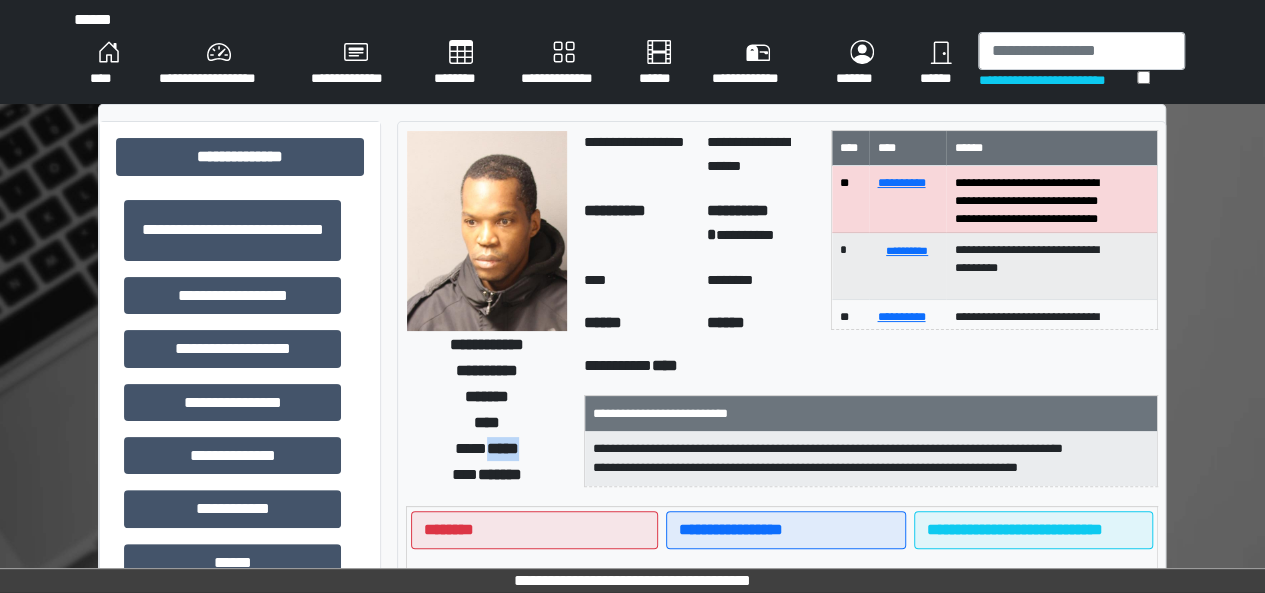drag, startPoint x: 531, startPoint y: 451, endPoint x: 478, endPoint y: 455, distance: 53.15073 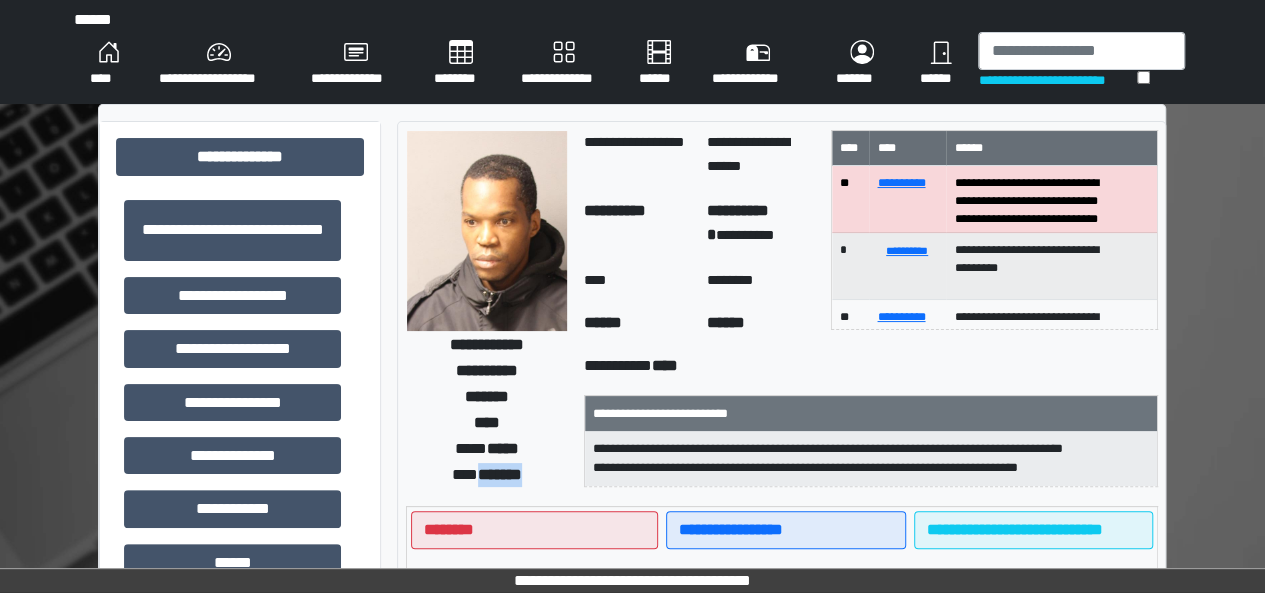 drag, startPoint x: 535, startPoint y: 483, endPoint x: 469, endPoint y: 480, distance: 66.068146 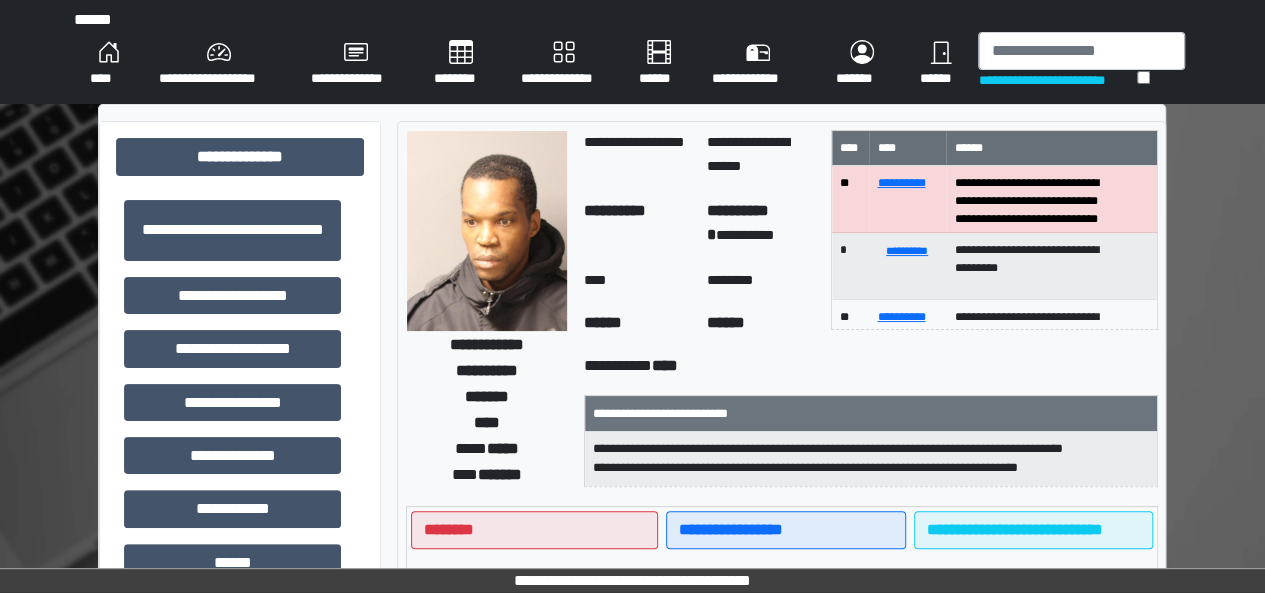 click on "**********" at bounding box center (632, 580) 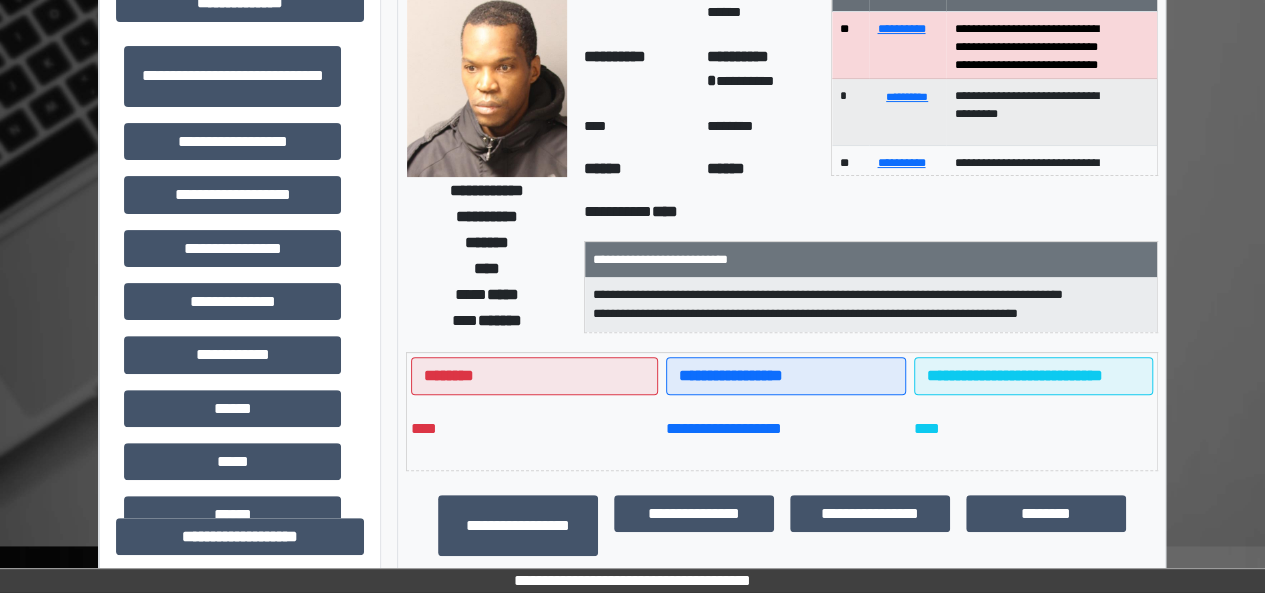 scroll, scrollTop: 0, scrollLeft: 0, axis: both 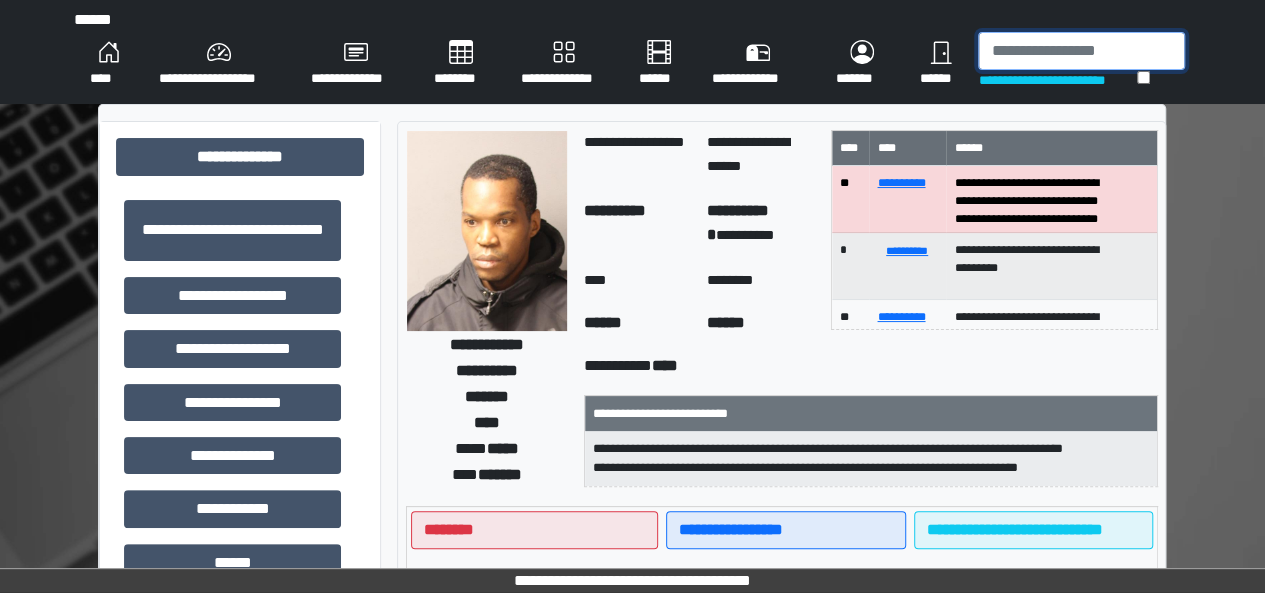 click at bounding box center [1081, 51] 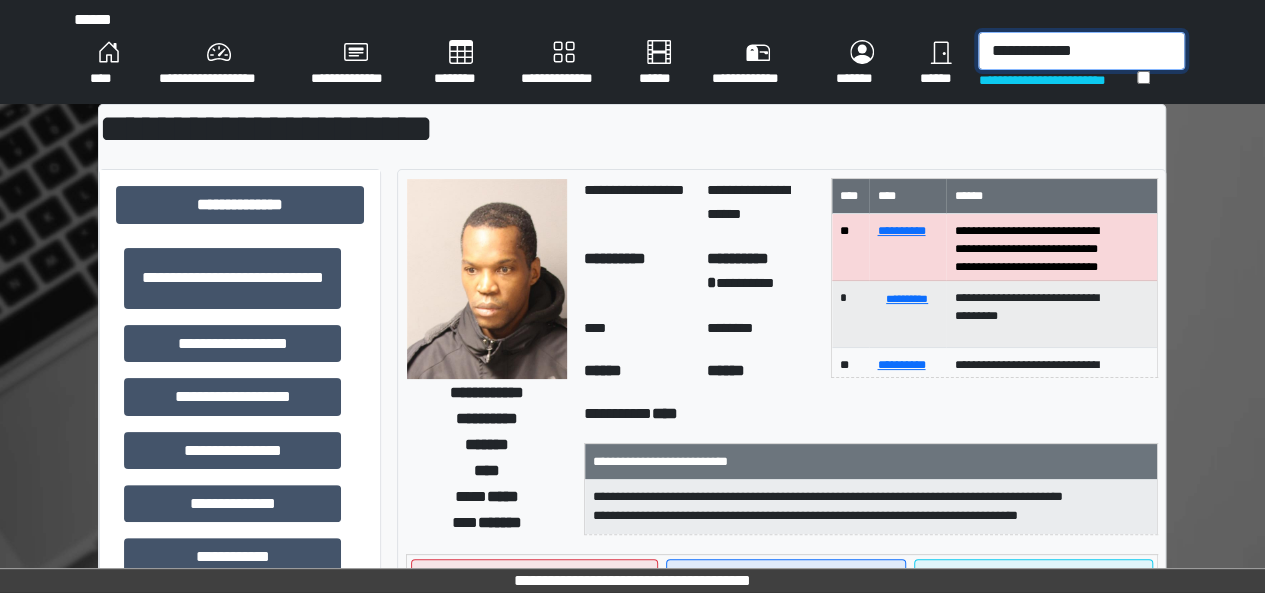 drag, startPoint x: 1033, startPoint y: 57, endPoint x: 922, endPoint y: 26, distance: 115.24756 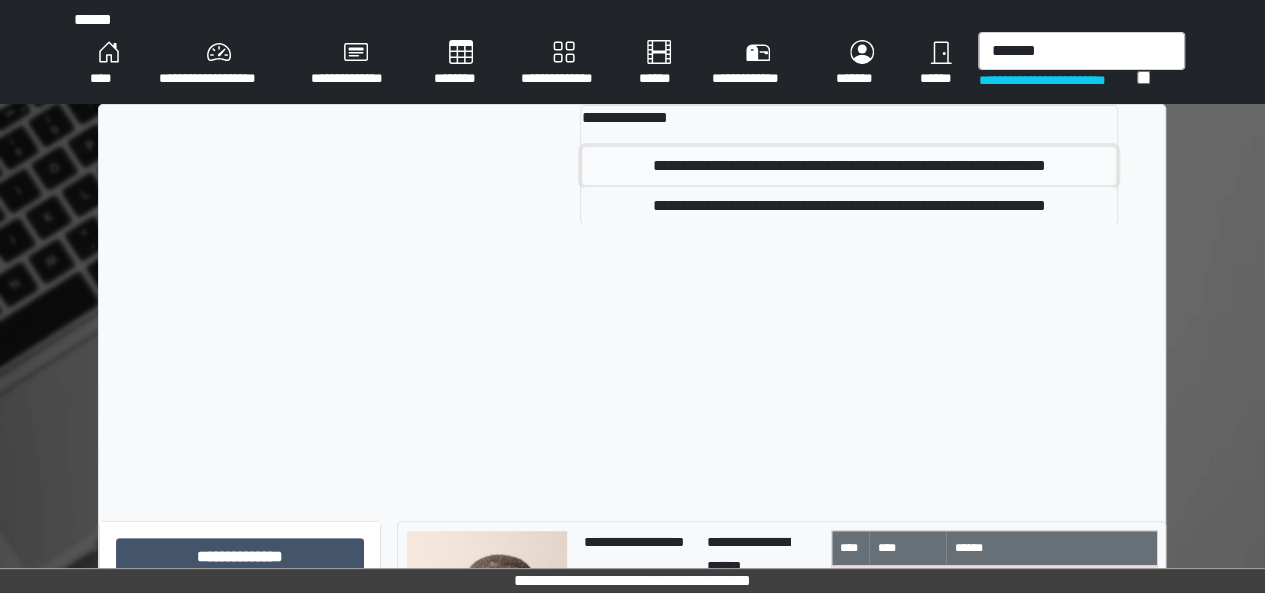 click on "[FIRST] [LAST]" at bounding box center [849, 166] 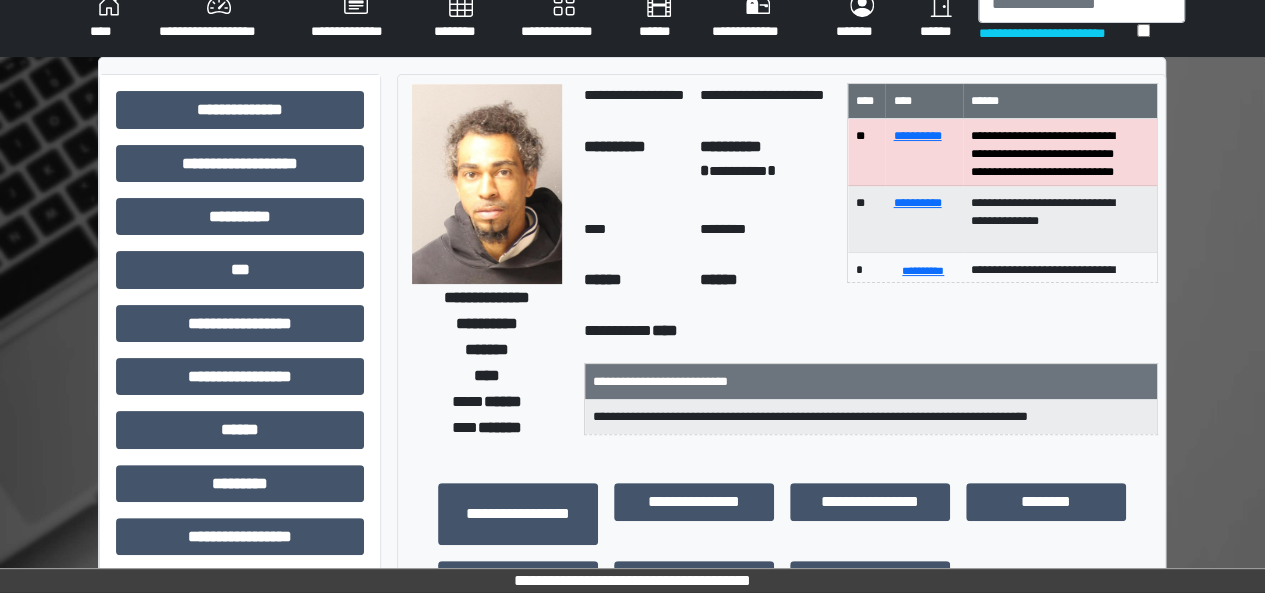 scroll, scrollTop: 42, scrollLeft: 0, axis: vertical 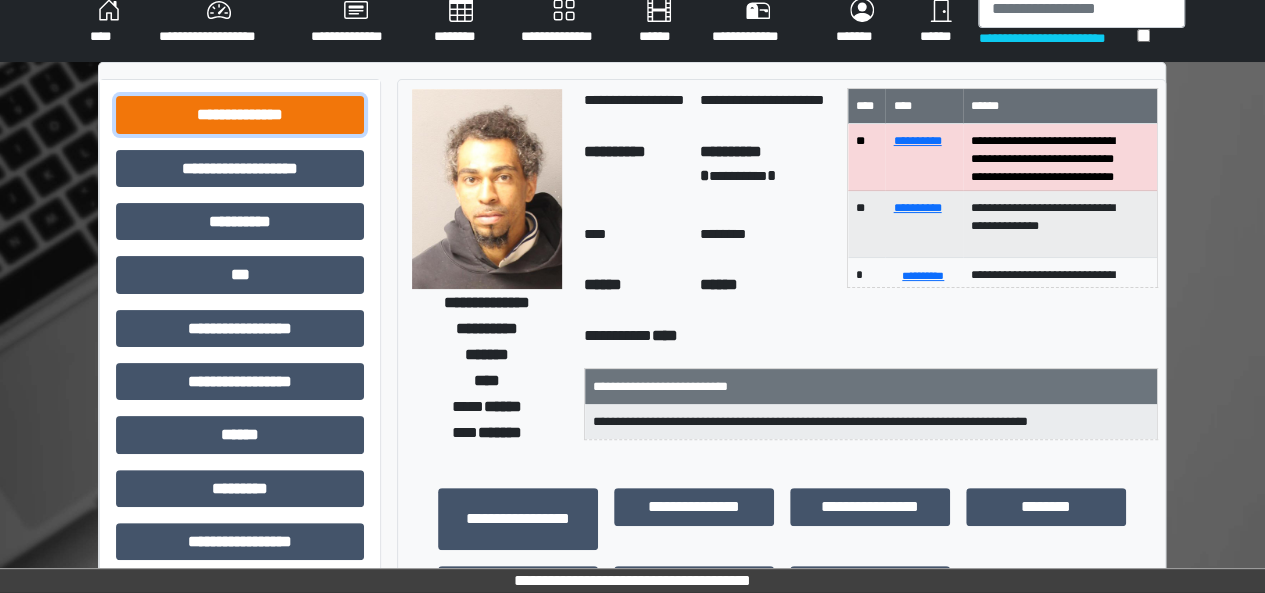 click on "[LAST]" at bounding box center [240, 114] 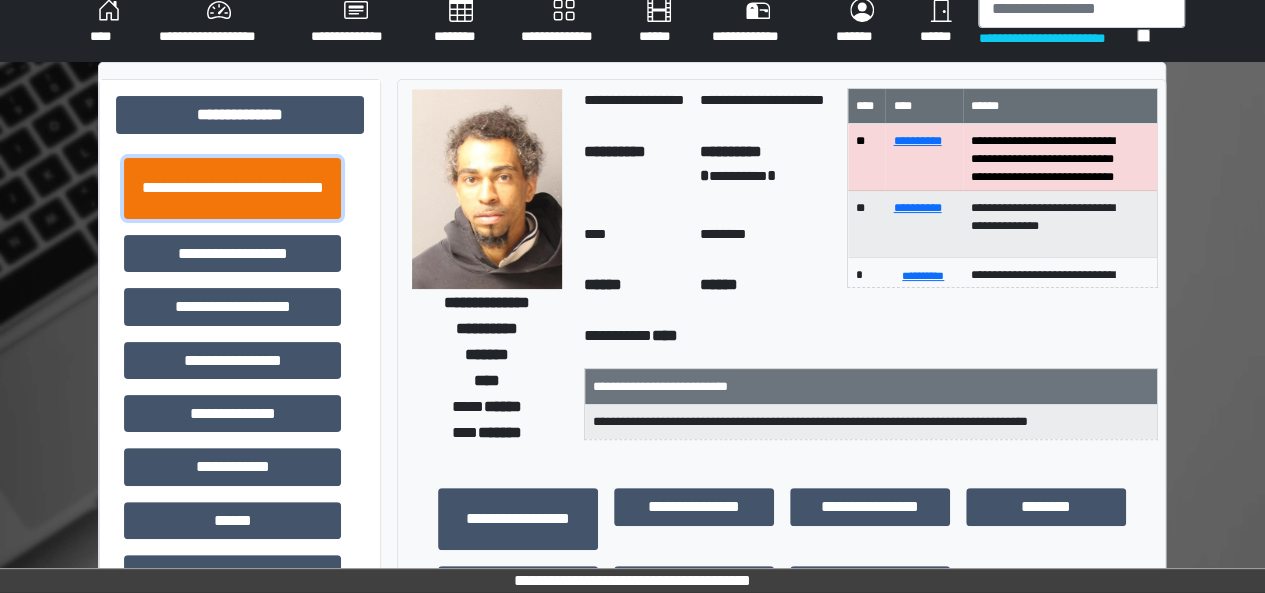 click on "**********" at bounding box center [232, 188] 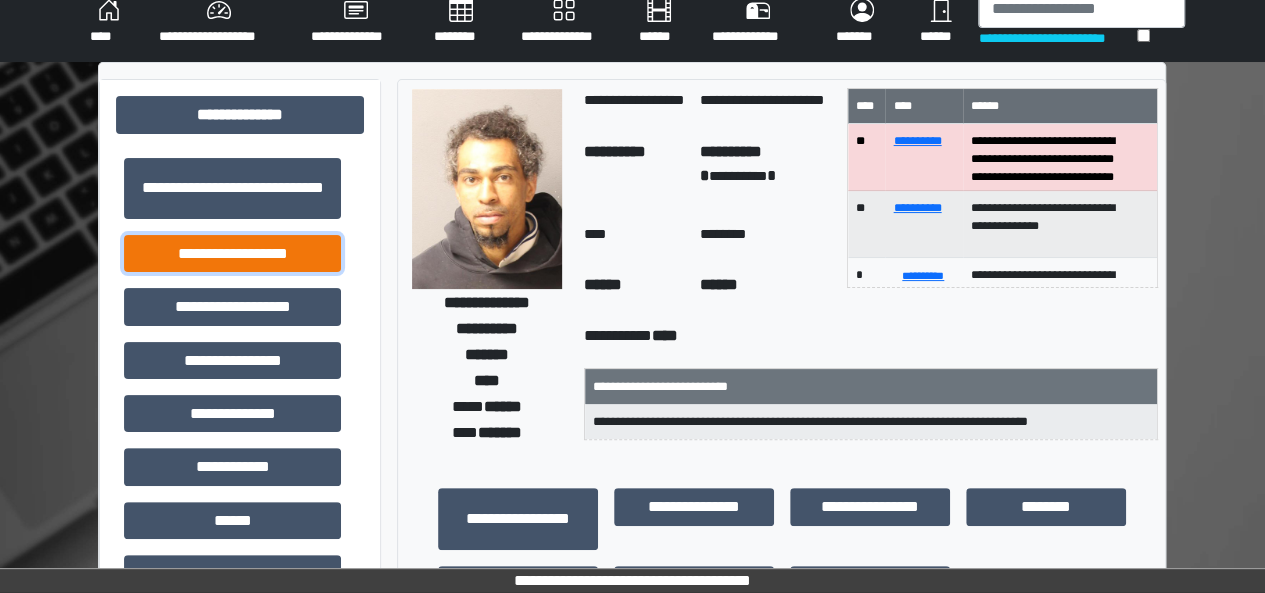 click on "[LAST]" at bounding box center [232, 188] 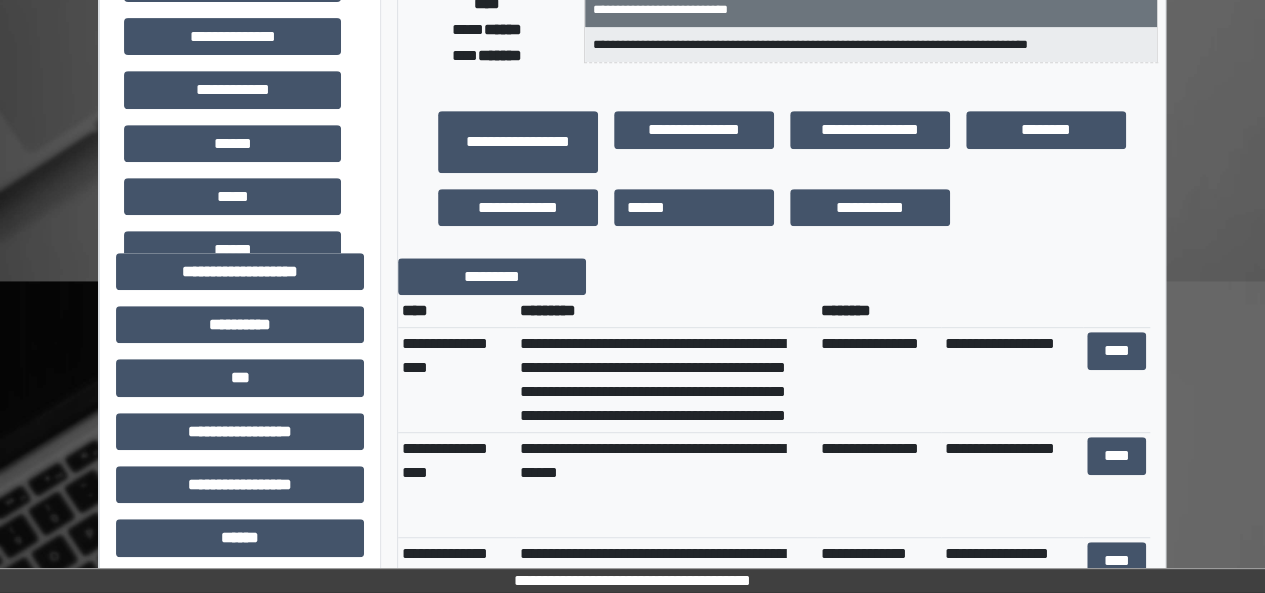 scroll, scrollTop: 418, scrollLeft: 0, axis: vertical 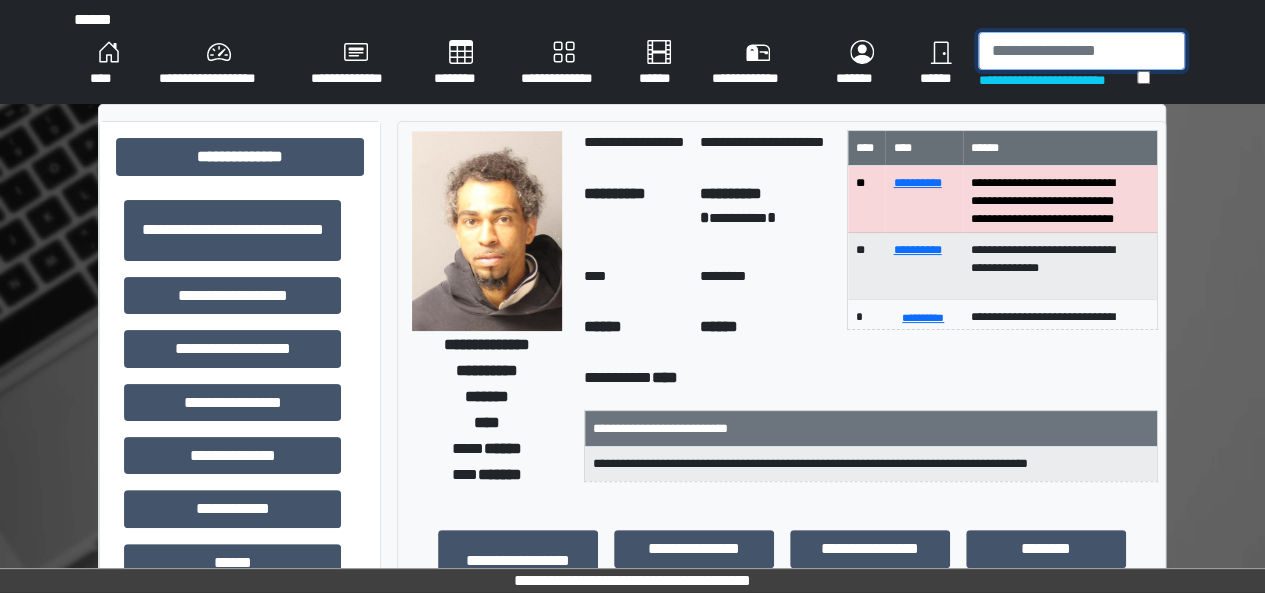 click at bounding box center (1081, 51) 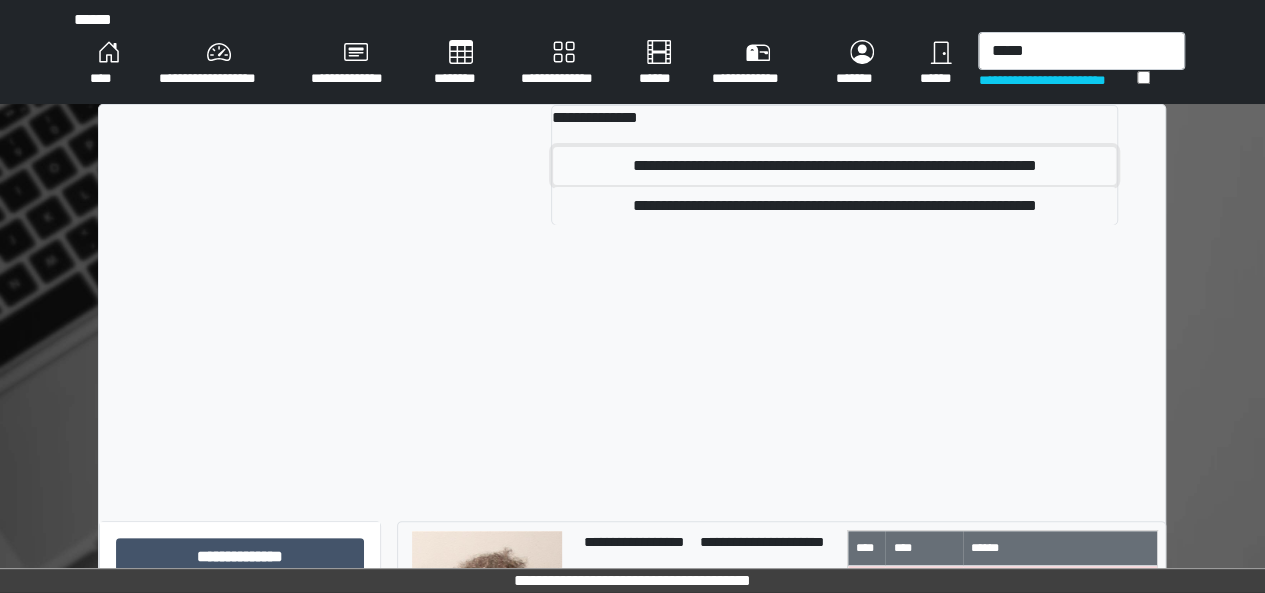 click on "[FIRST] [LAST]" at bounding box center [834, 166] 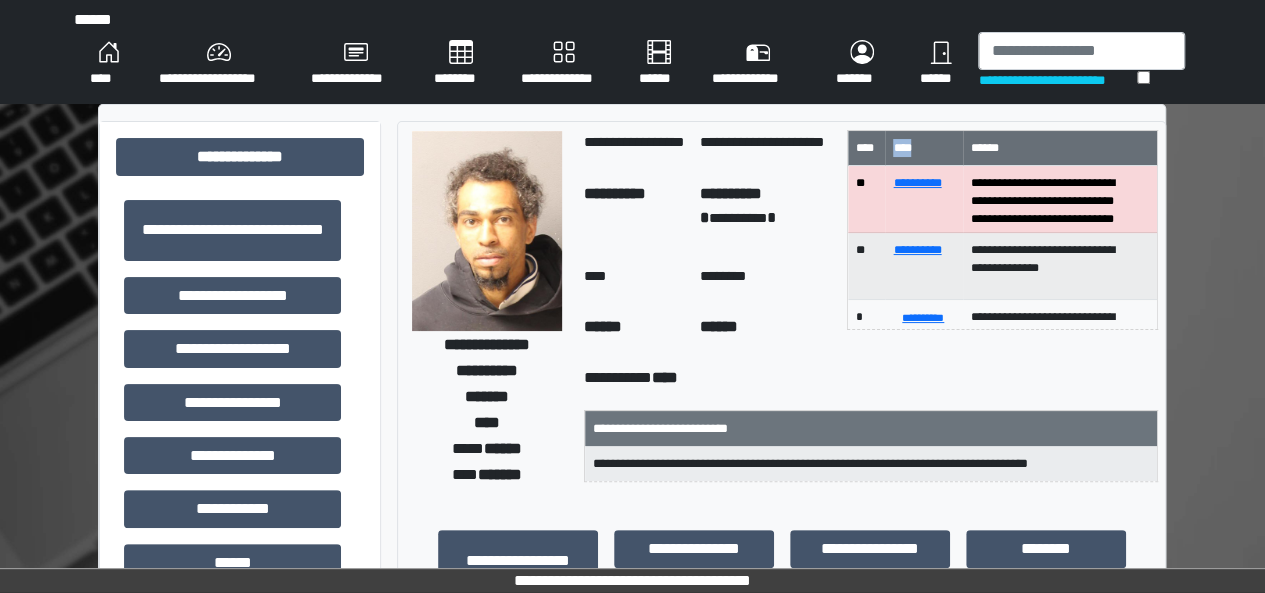 click on "[FIRST]" at bounding box center [923, 148] 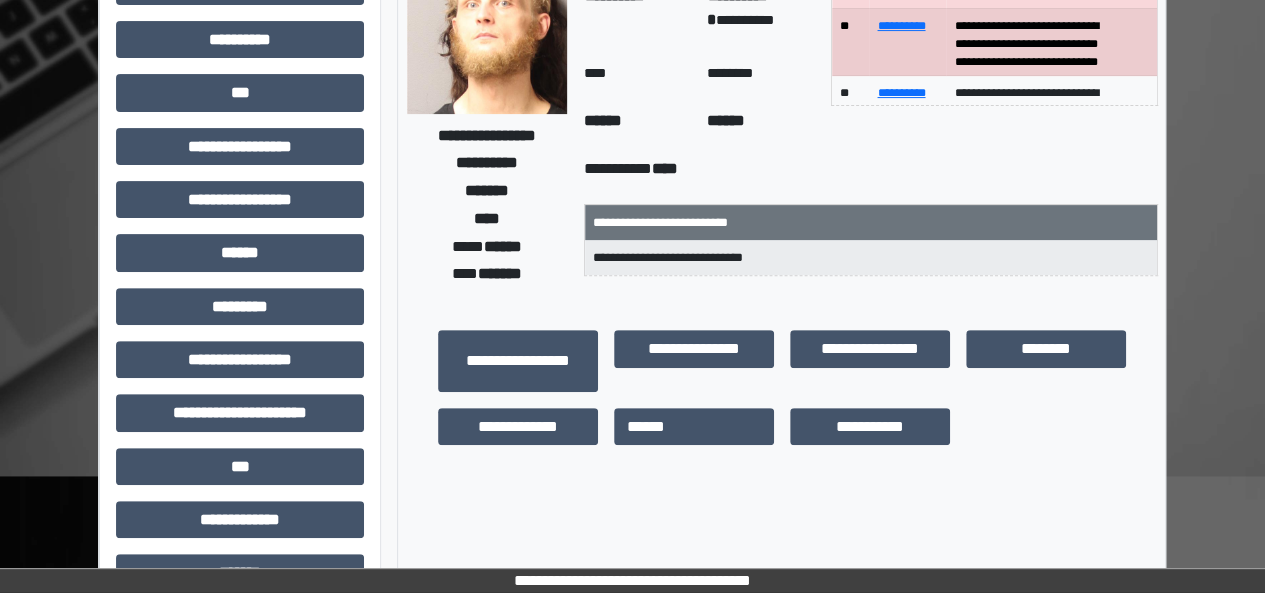 scroll, scrollTop: 0, scrollLeft: 0, axis: both 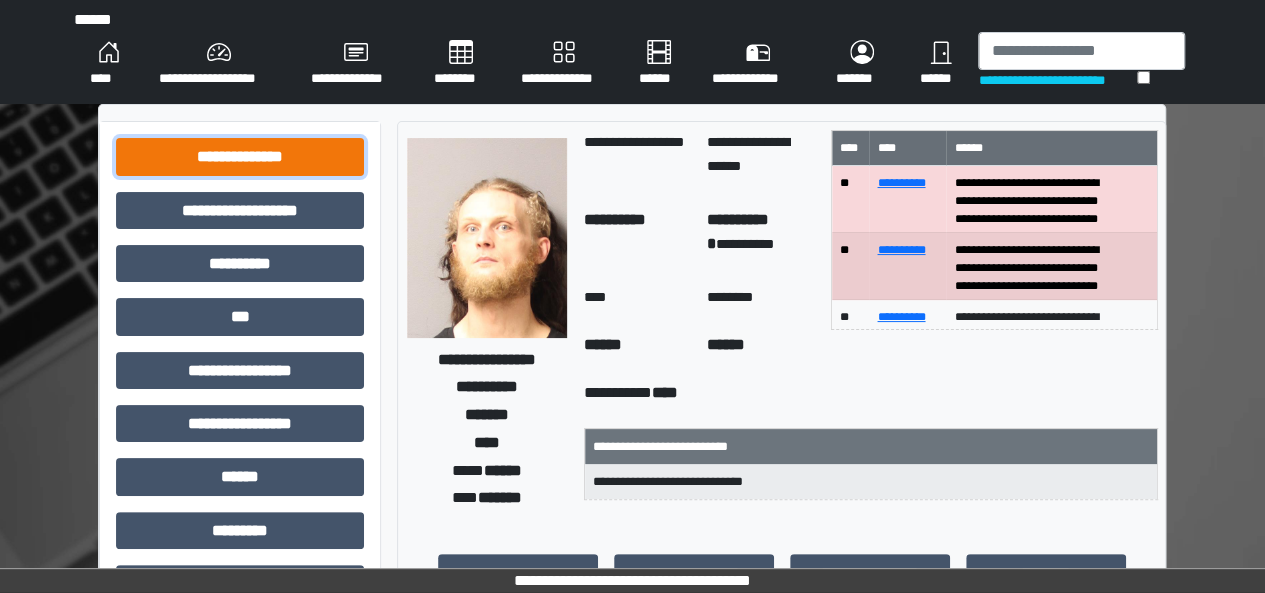click on "[LAST]" at bounding box center (240, 156) 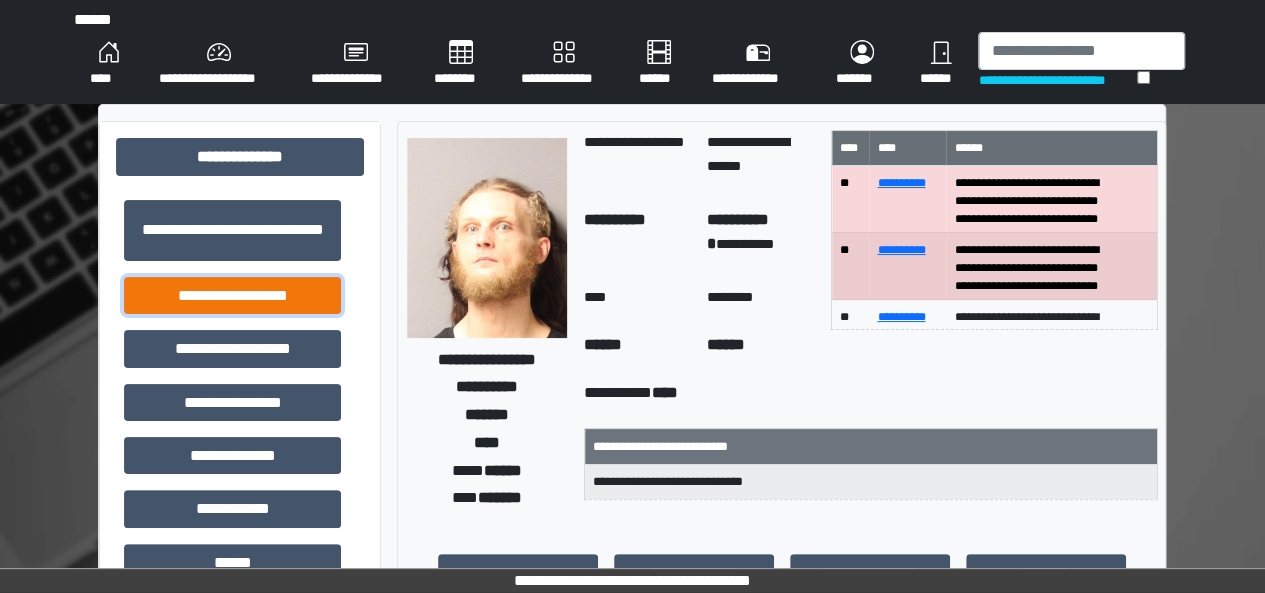 click on "[LAST]" at bounding box center [232, 230] 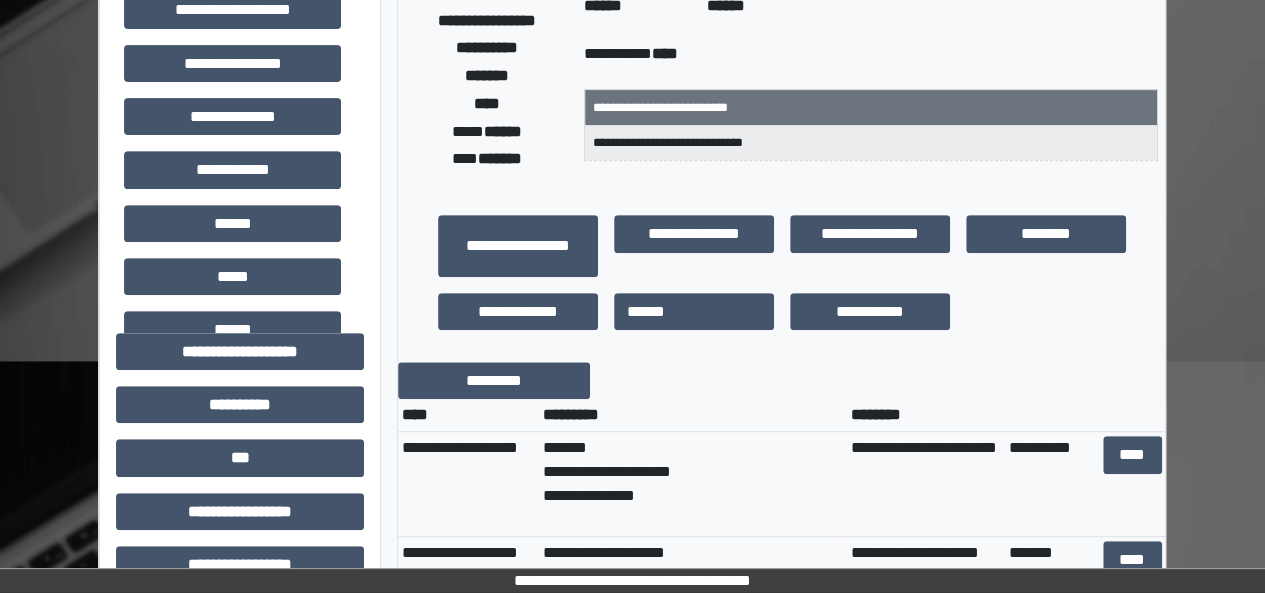 scroll, scrollTop: 432, scrollLeft: 0, axis: vertical 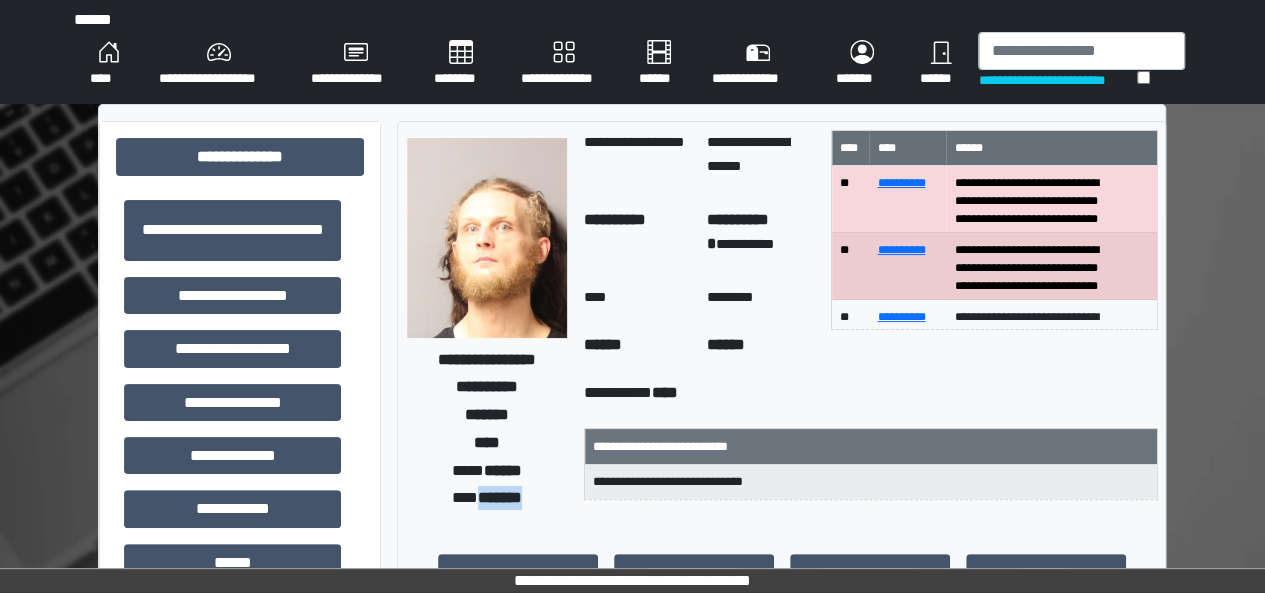drag, startPoint x: 551, startPoint y: 509, endPoint x: 468, endPoint y: 507, distance: 83.02409 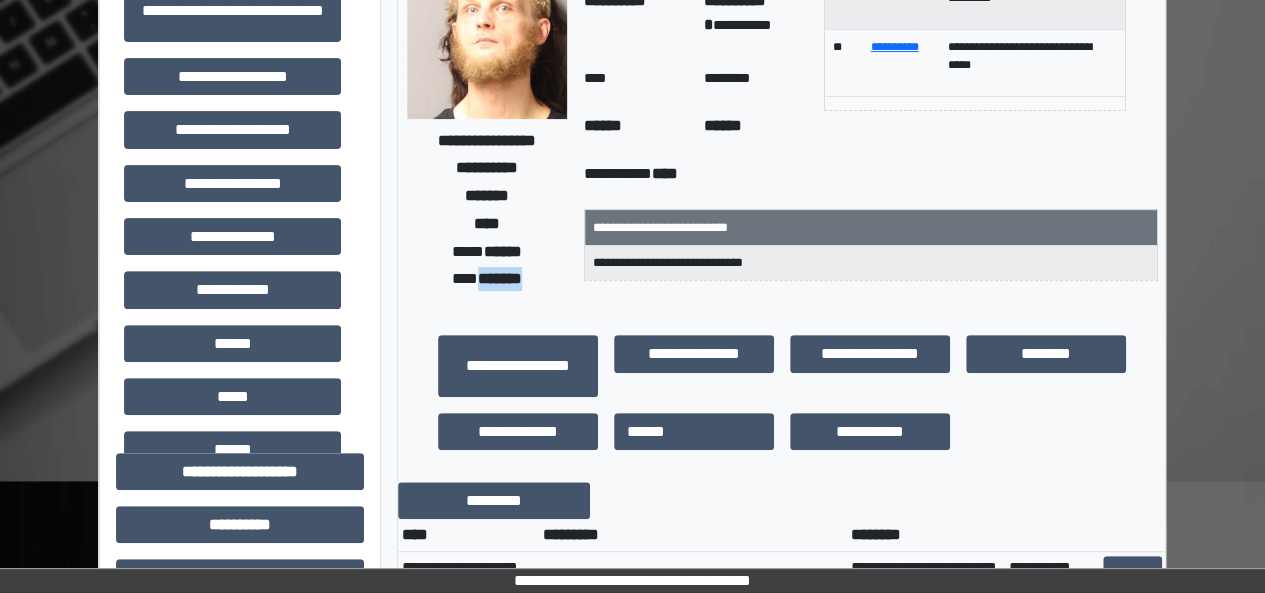 scroll, scrollTop: 0, scrollLeft: 0, axis: both 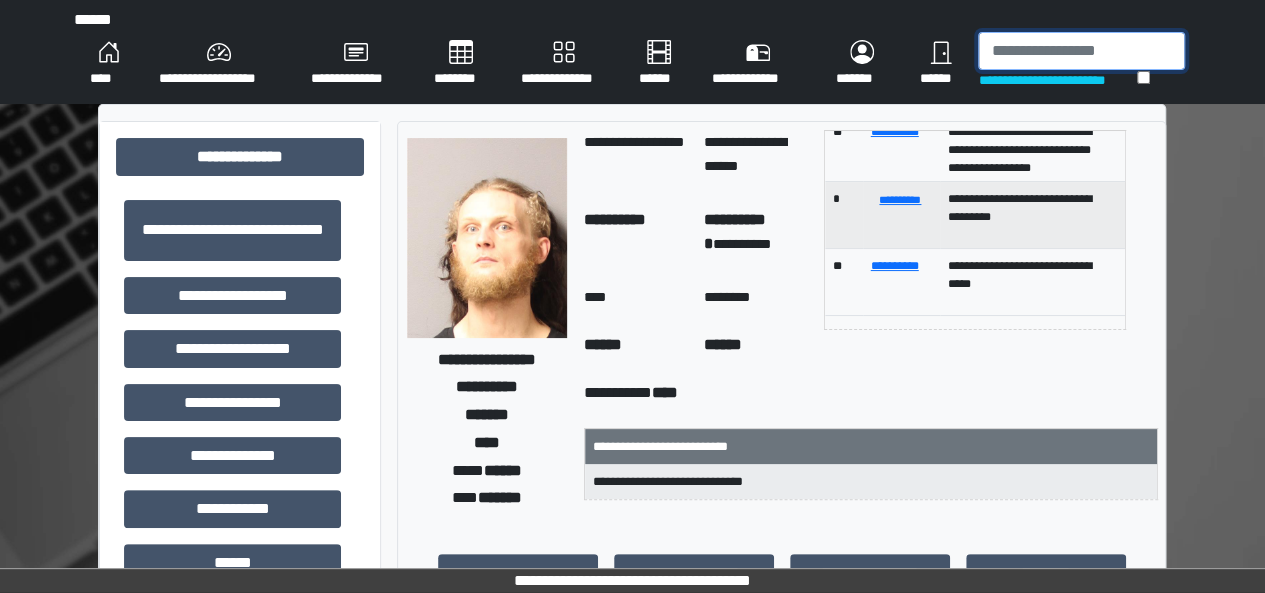 click at bounding box center [1081, 51] 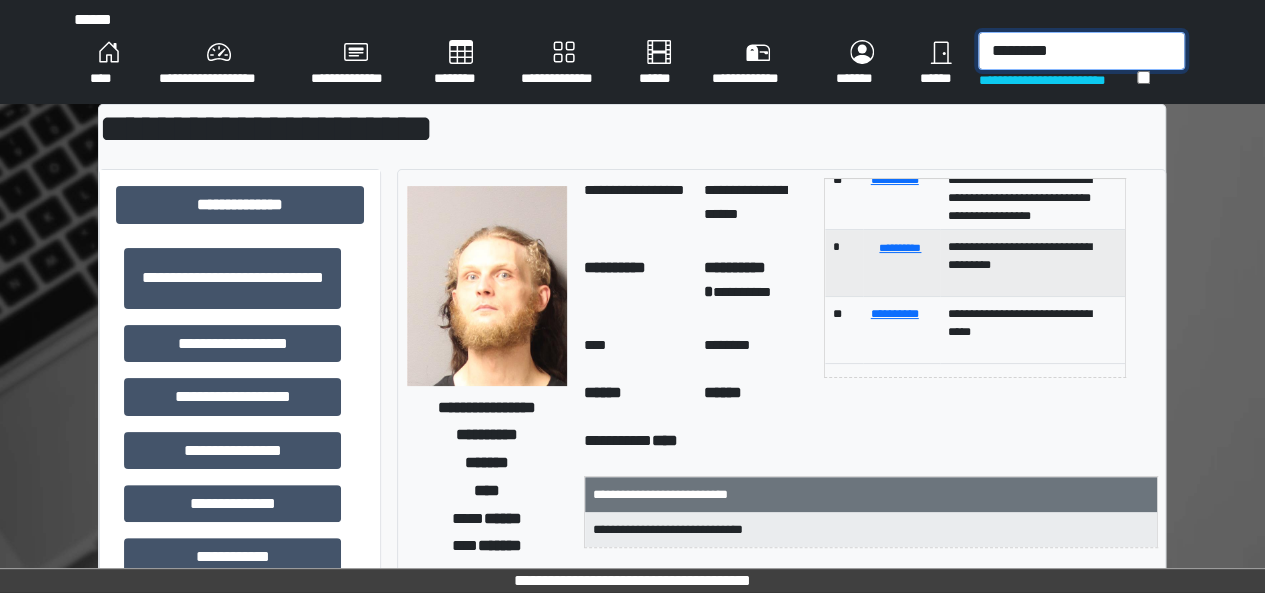 click on "*********" at bounding box center [1081, 51] 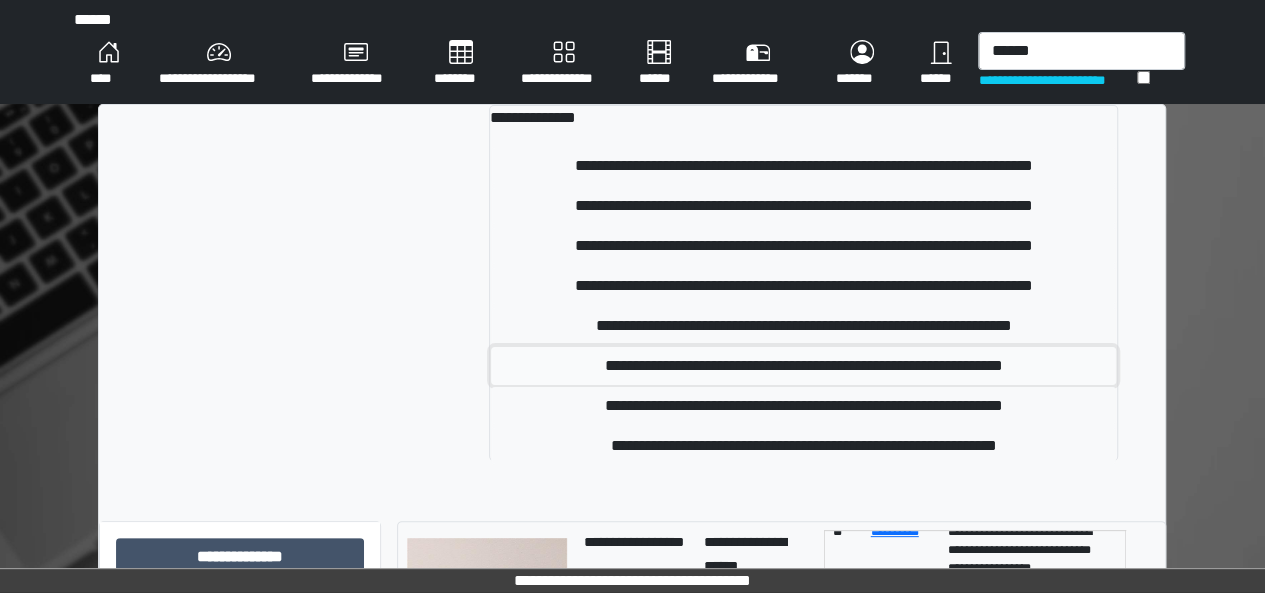 click on "**********" at bounding box center [803, 166] 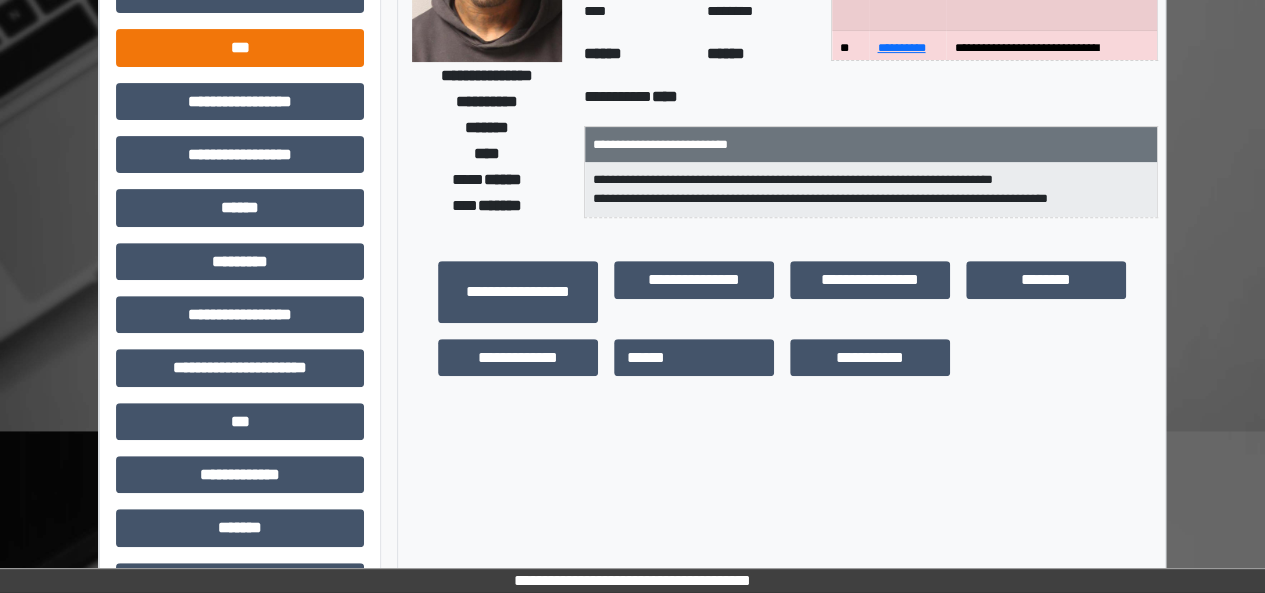 scroll, scrollTop: 0, scrollLeft: 0, axis: both 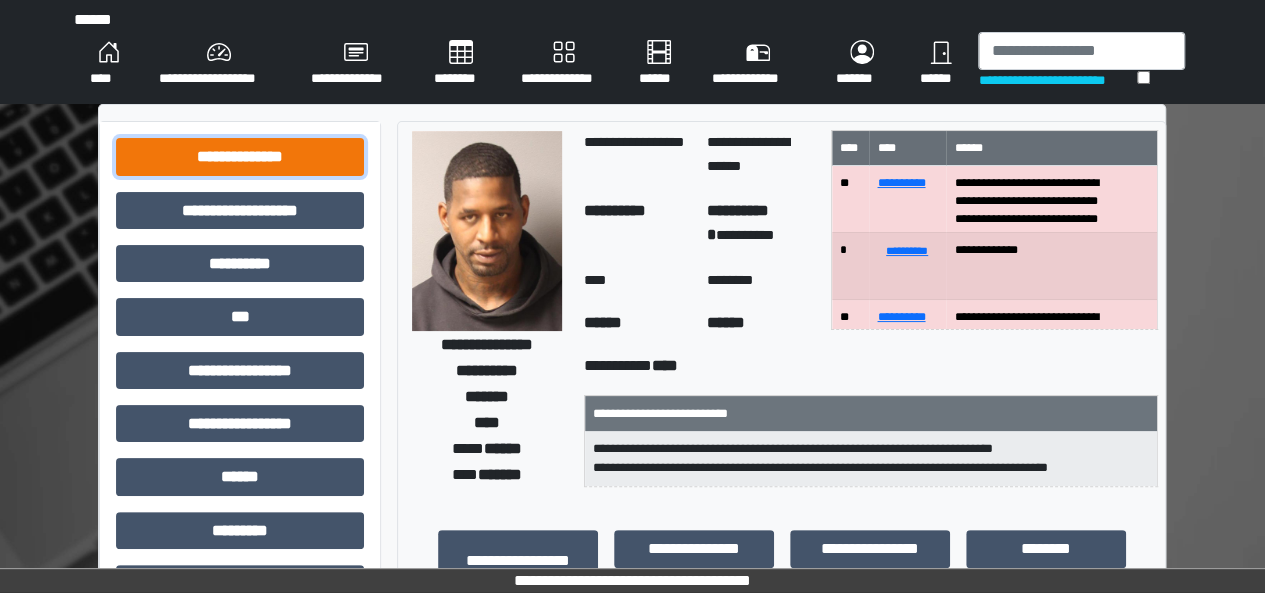 click on "[LAST]" at bounding box center (240, 156) 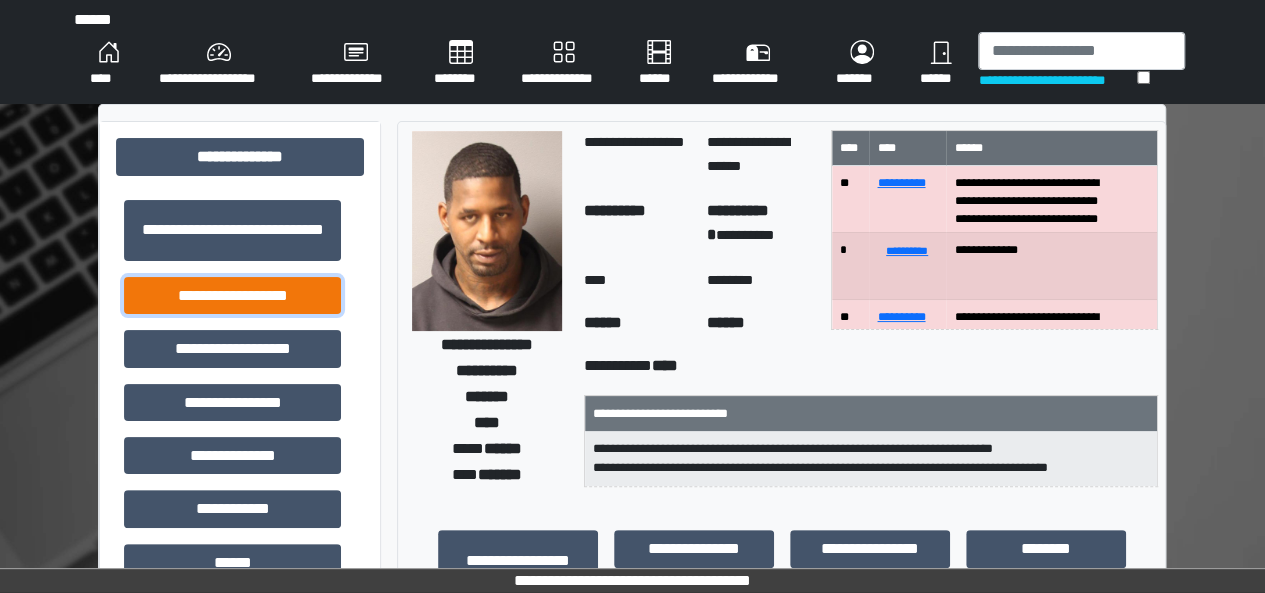 click on "[LAST]" at bounding box center [232, 230] 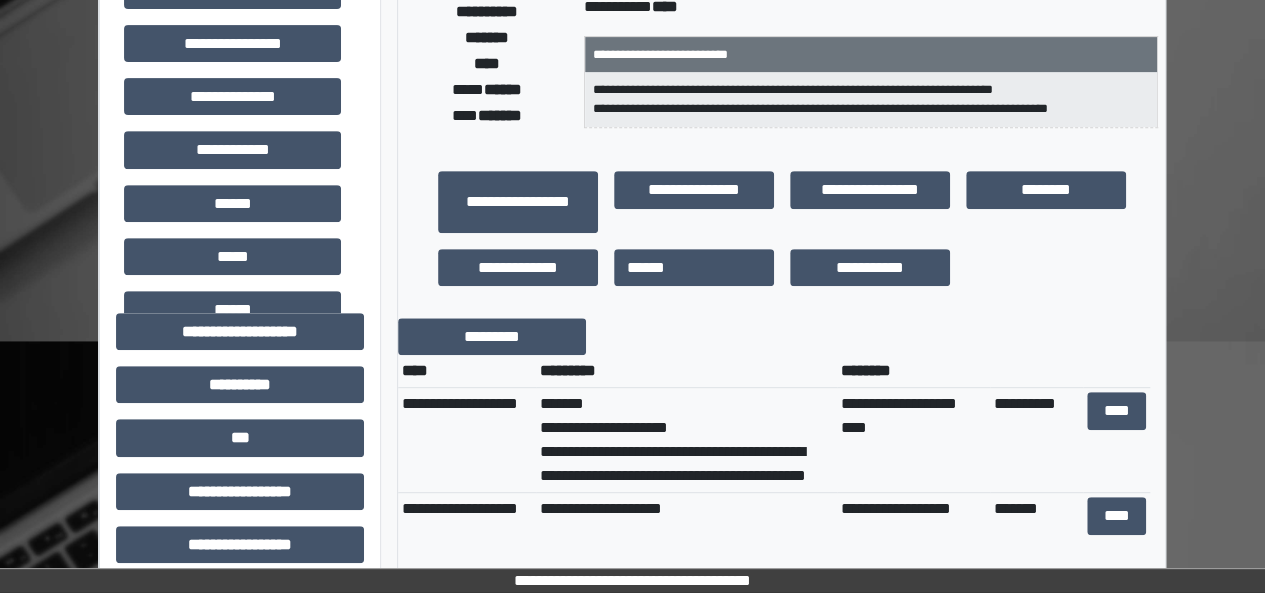 scroll, scrollTop: 358, scrollLeft: 0, axis: vertical 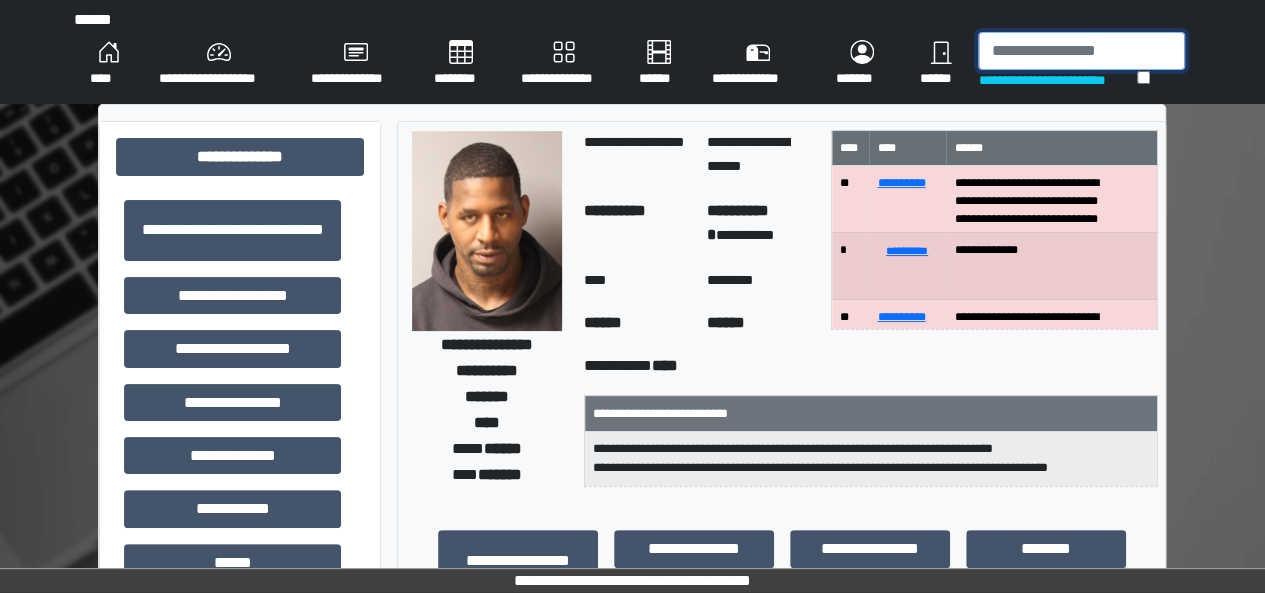 click at bounding box center [1081, 51] 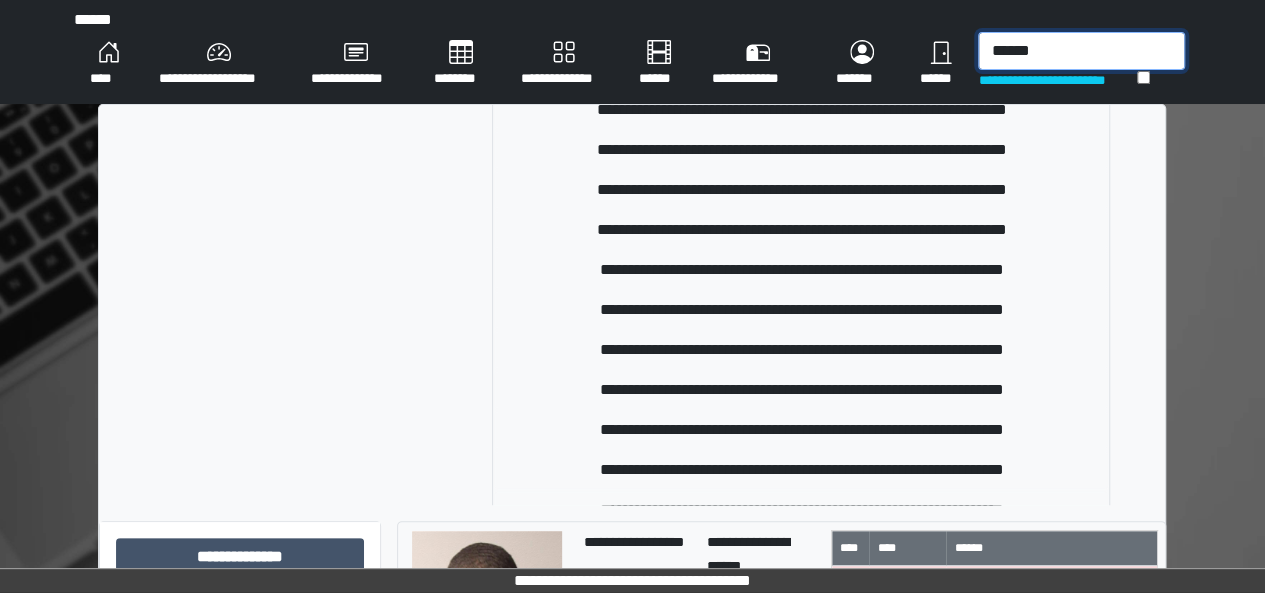 scroll, scrollTop: 365, scrollLeft: 0, axis: vertical 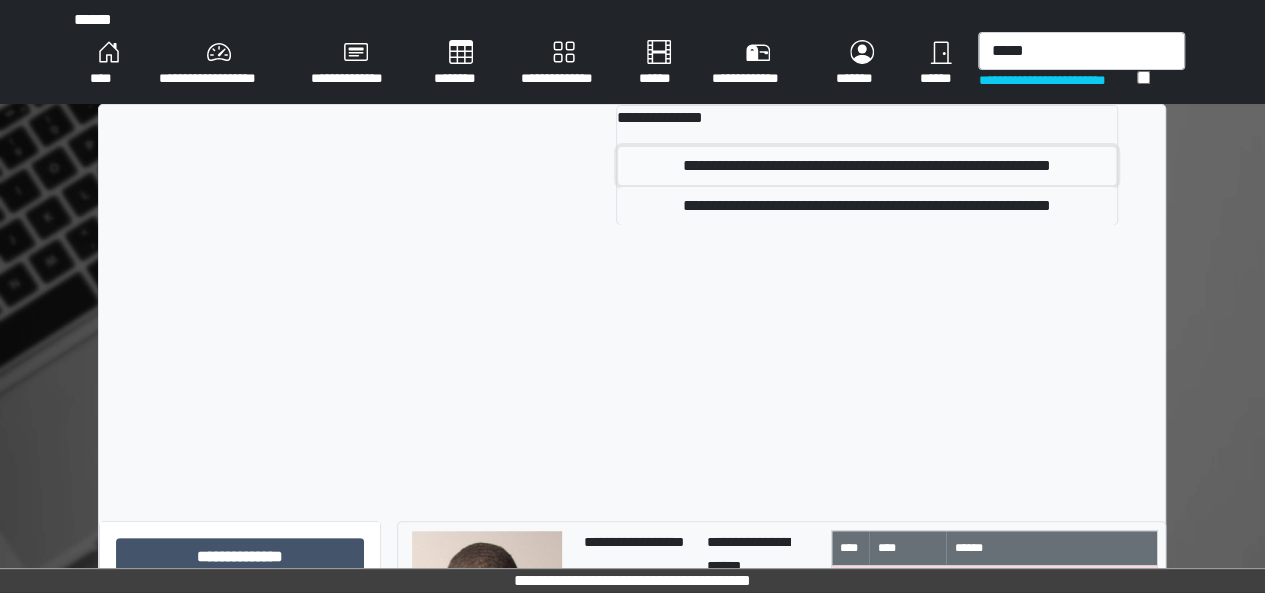 click on "[FIRST] [LAST]" at bounding box center (867, 166) 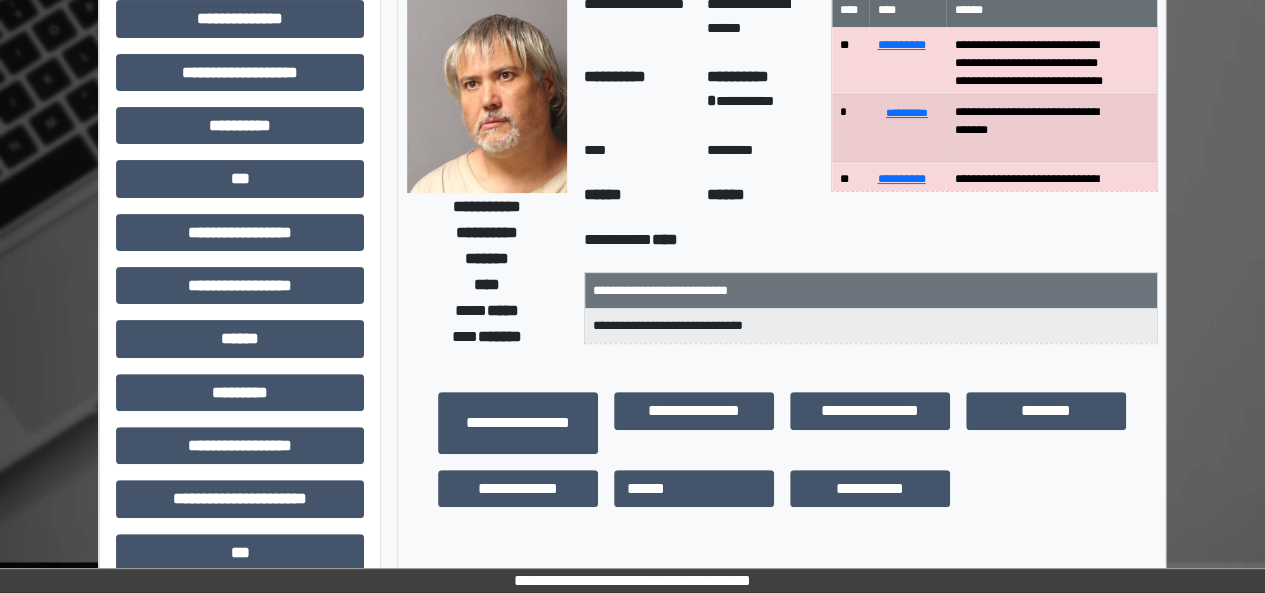 scroll, scrollTop: 127, scrollLeft: 0, axis: vertical 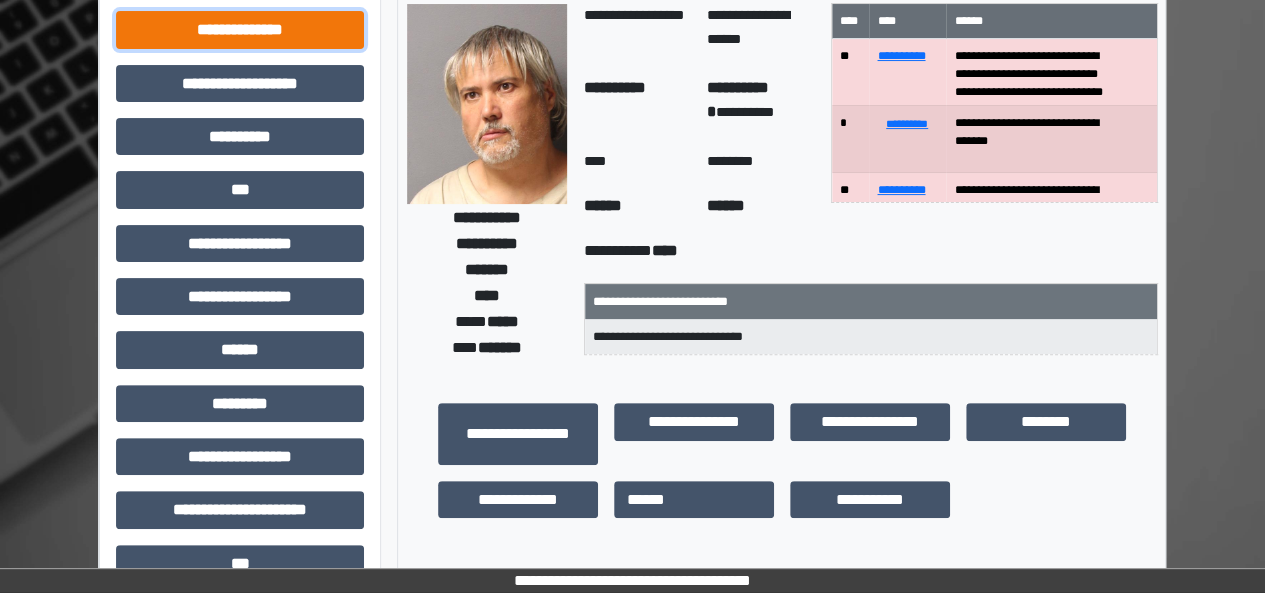 click on "[LAST]" at bounding box center [240, 29] 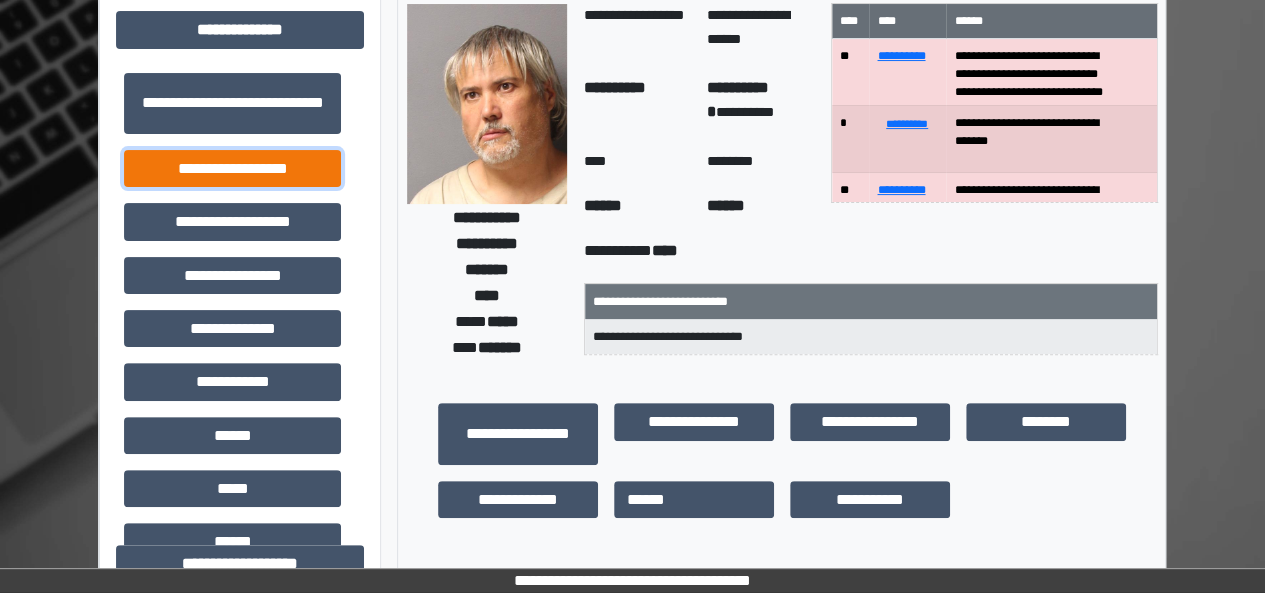 click on "[LAST]" at bounding box center [232, 103] 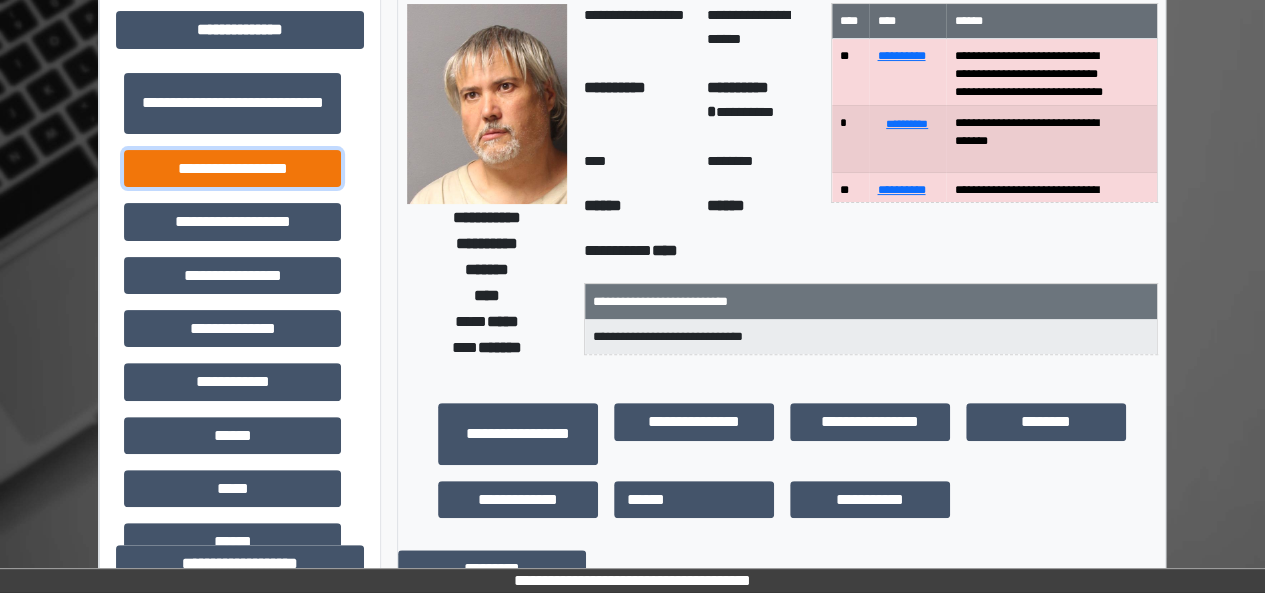 click on "[LAST]" at bounding box center (232, 103) 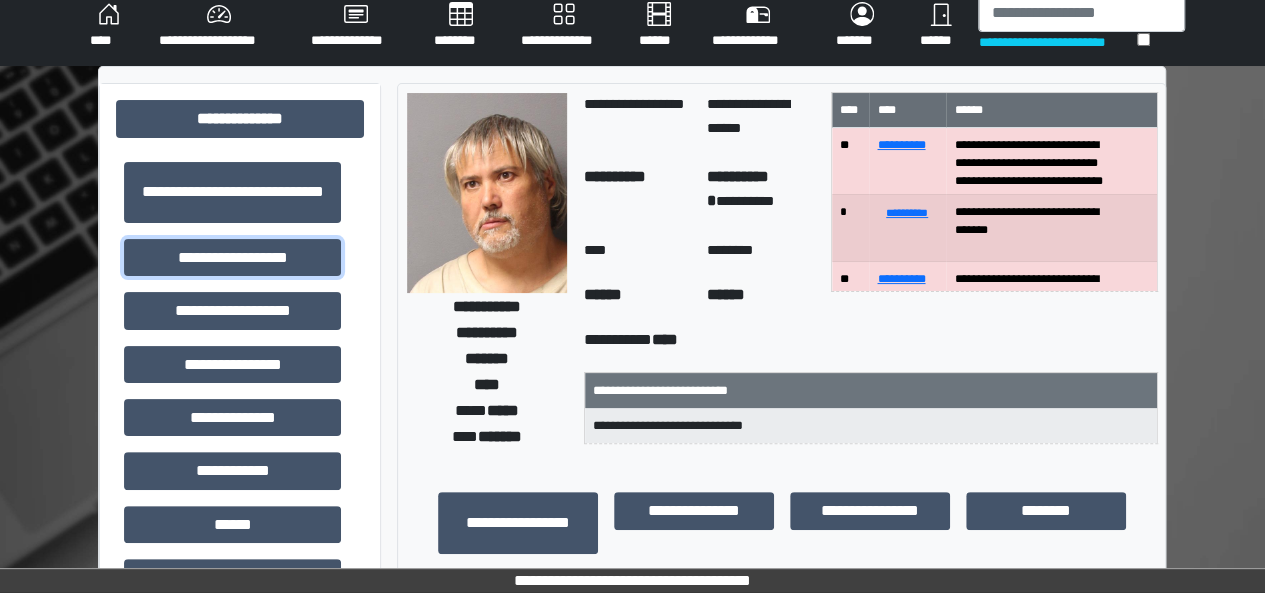 scroll, scrollTop: 37, scrollLeft: 0, axis: vertical 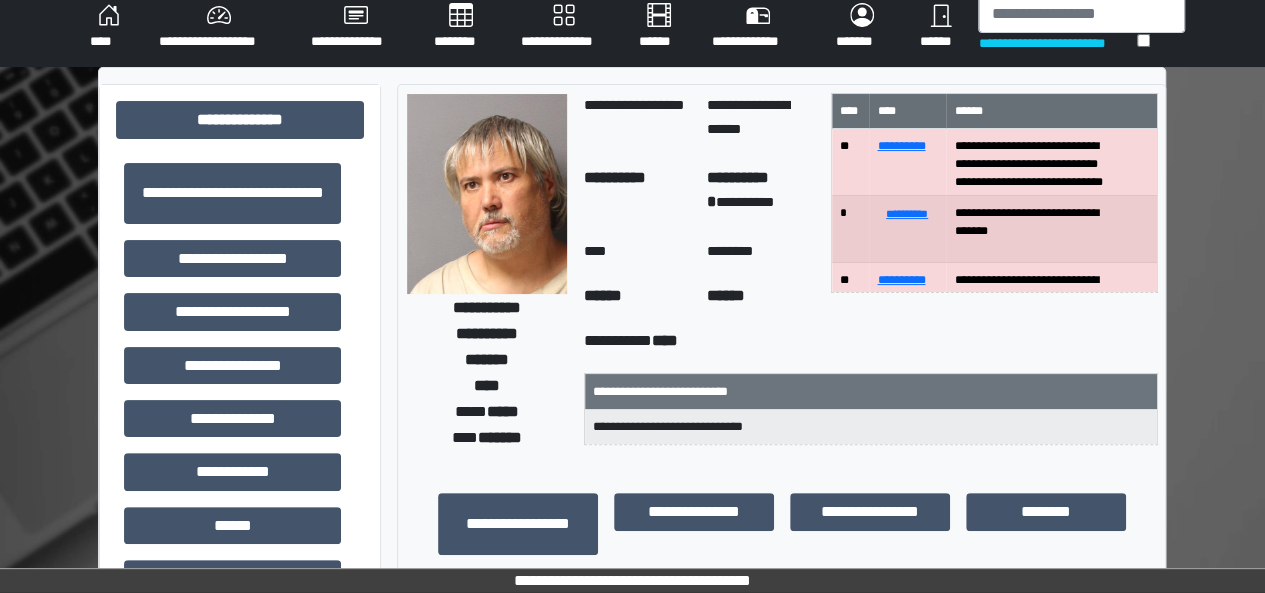 click on "[LAST]" at bounding box center [487, 307] 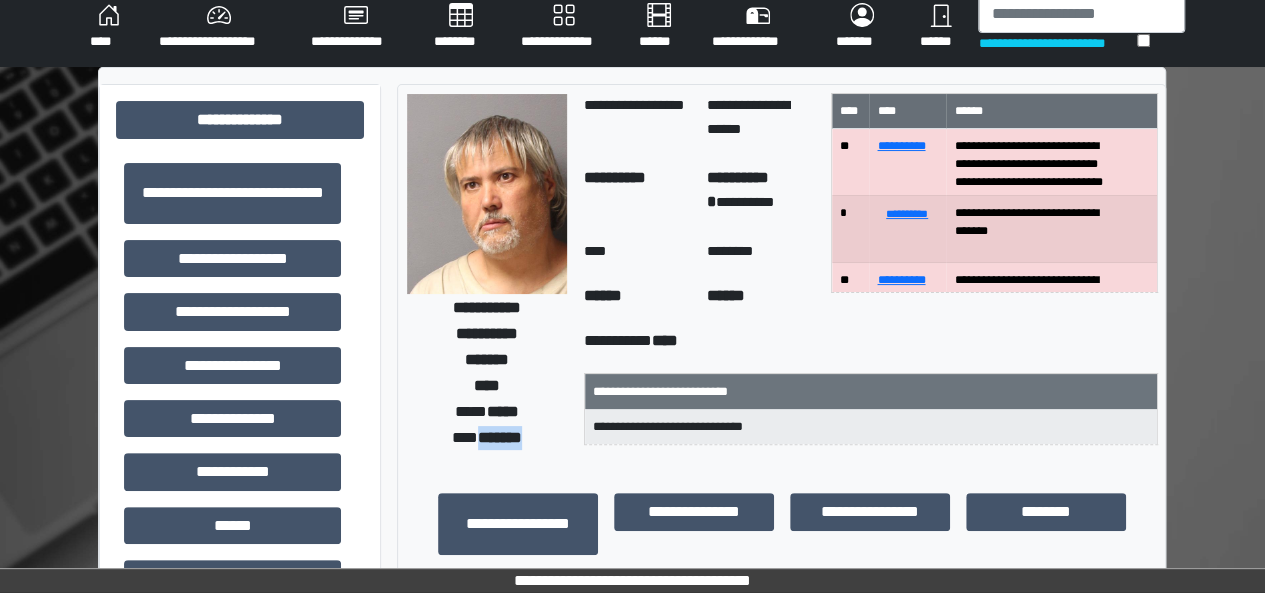 click on "[LAST]" at bounding box center (487, 307) 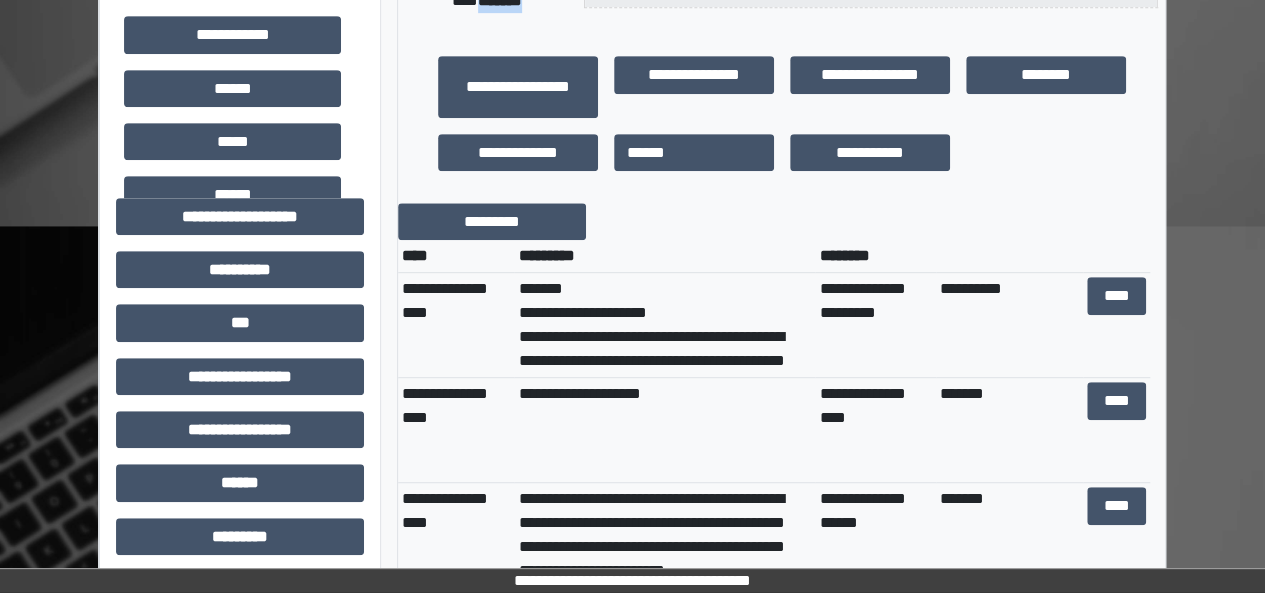 scroll, scrollTop: 473, scrollLeft: 0, axis: vertical 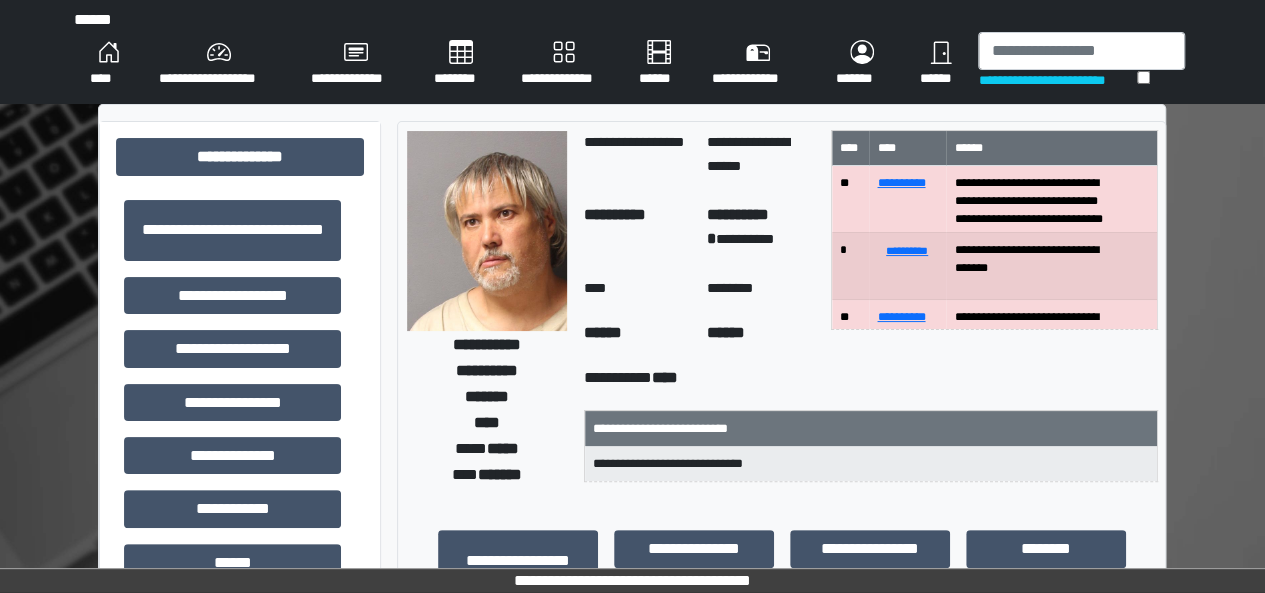 click on "**********" at bounding box center (632, 884) 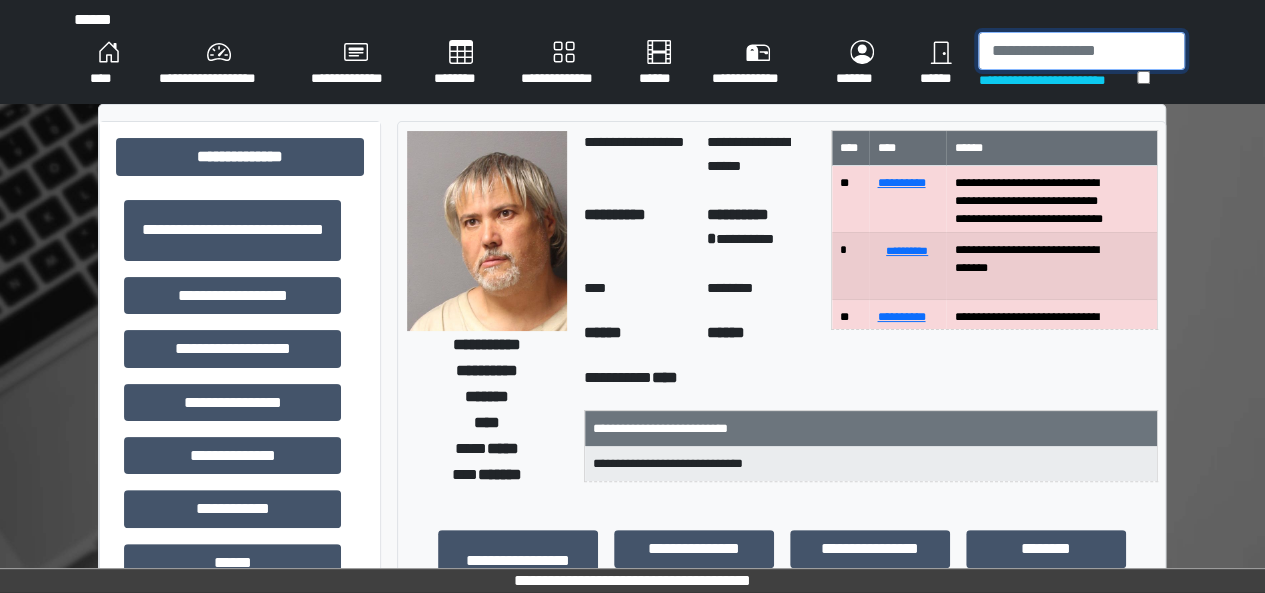 click at bounding box center (1081, 51) 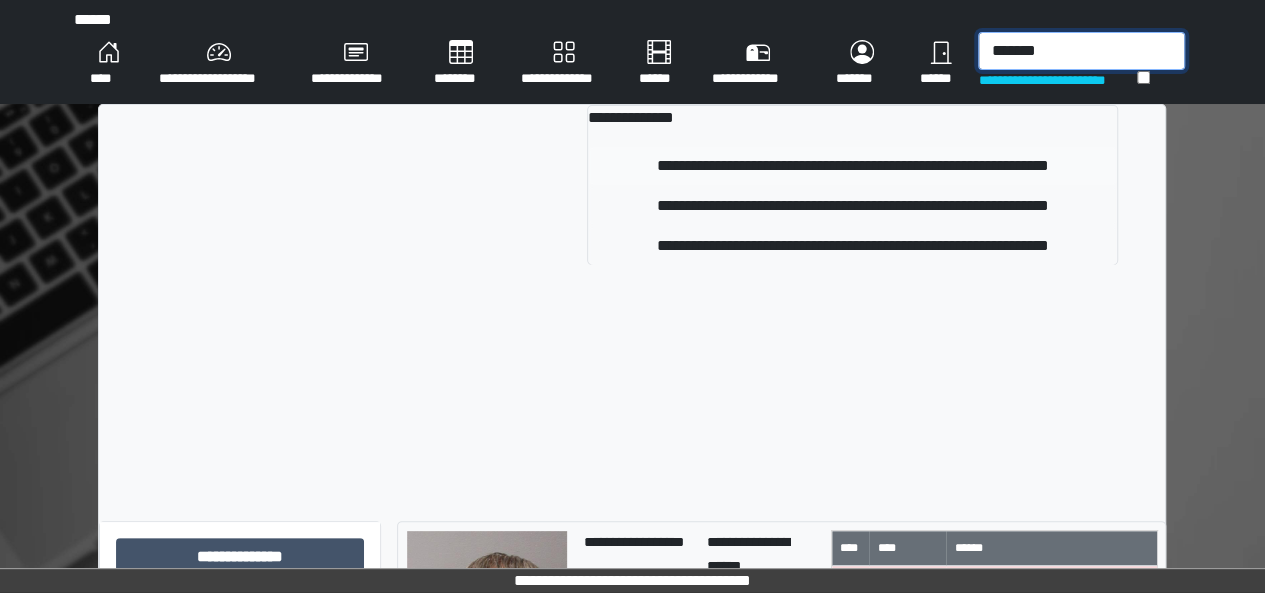 type on "[LAST]" 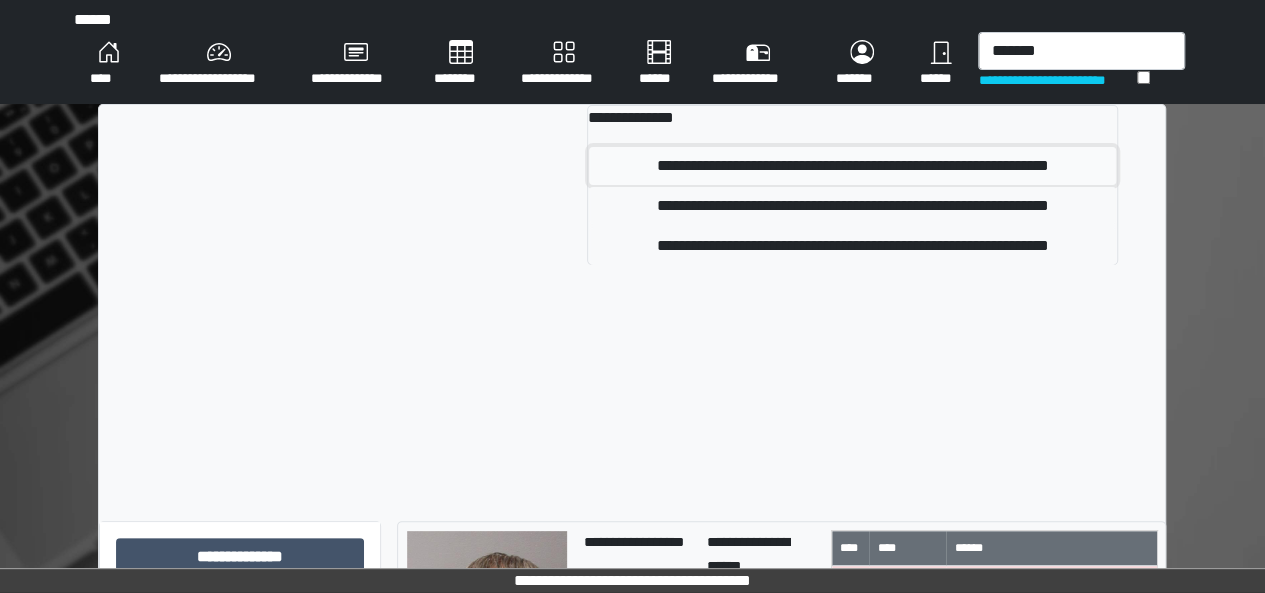 click on "[FIRST] [LAST]" at bounding box center (852, 166) 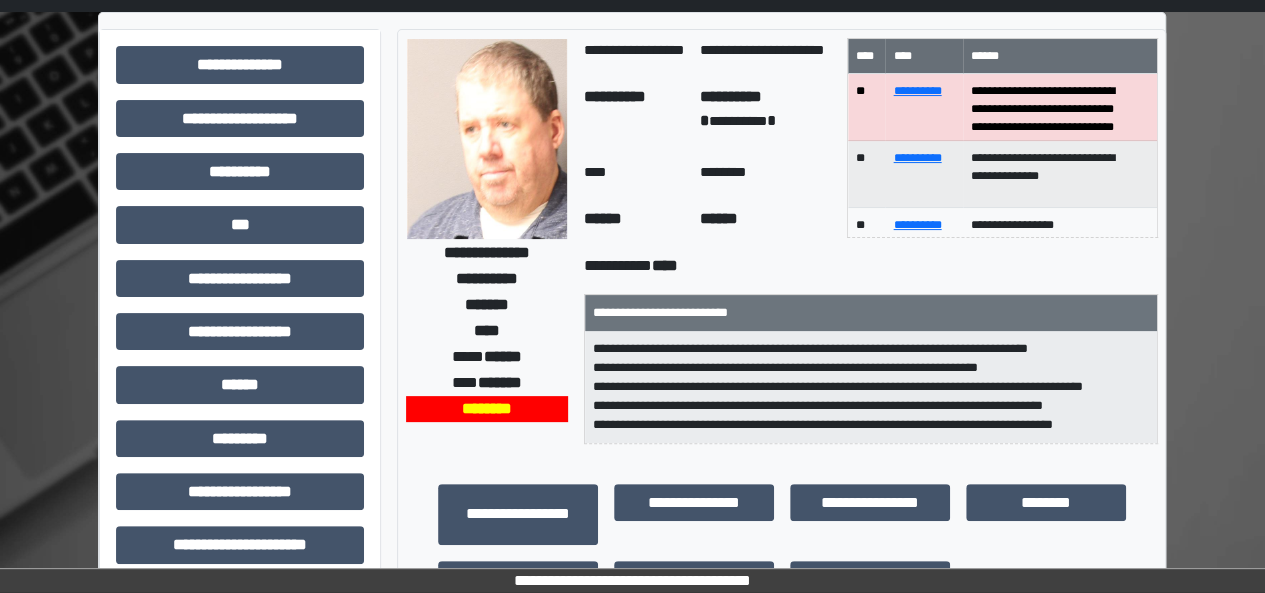 scroll, scrollTop: 91, scrollLeft: 0, axis: vertical 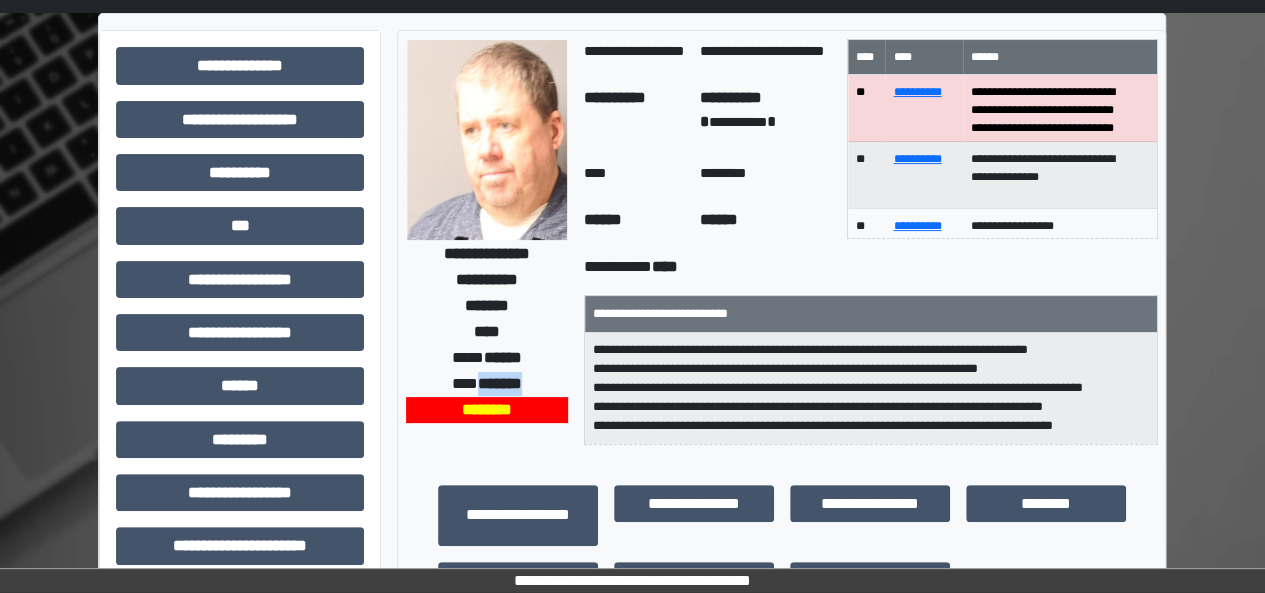 drag, startPoint x: 467, startPoint y: 385, endPoint x: 536, endPoint y: 381, distance: 69.115845 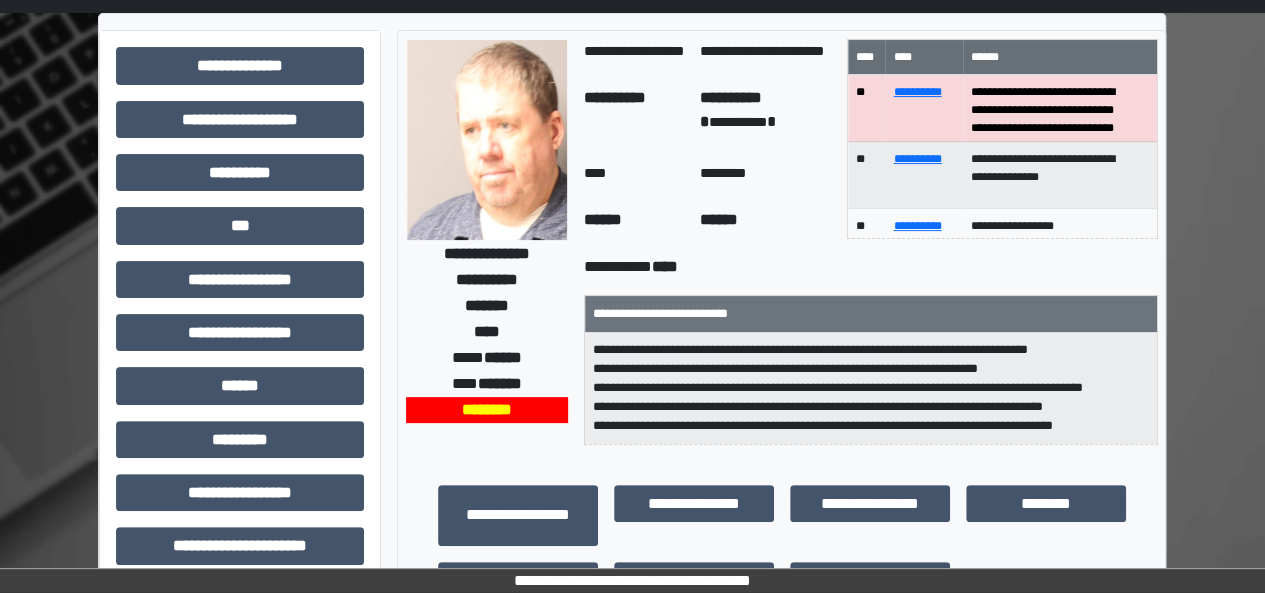 click on "**********" at bounding box center [632, 553] 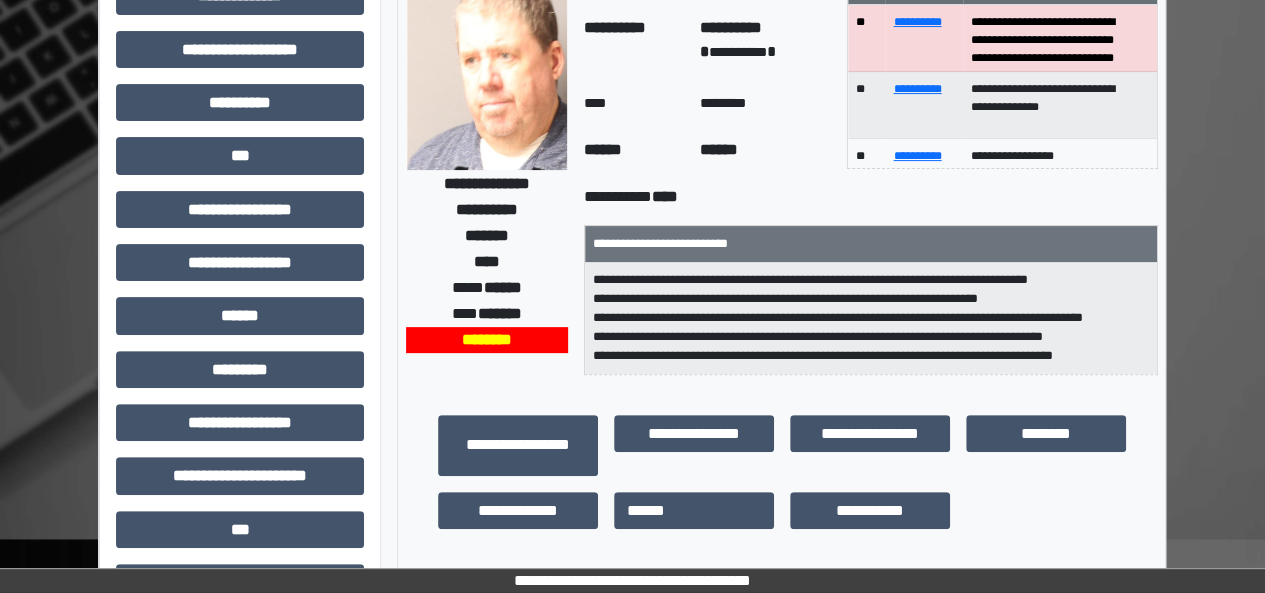 scroll, scrollTop: 0, scrollLeft: 0, axis: both 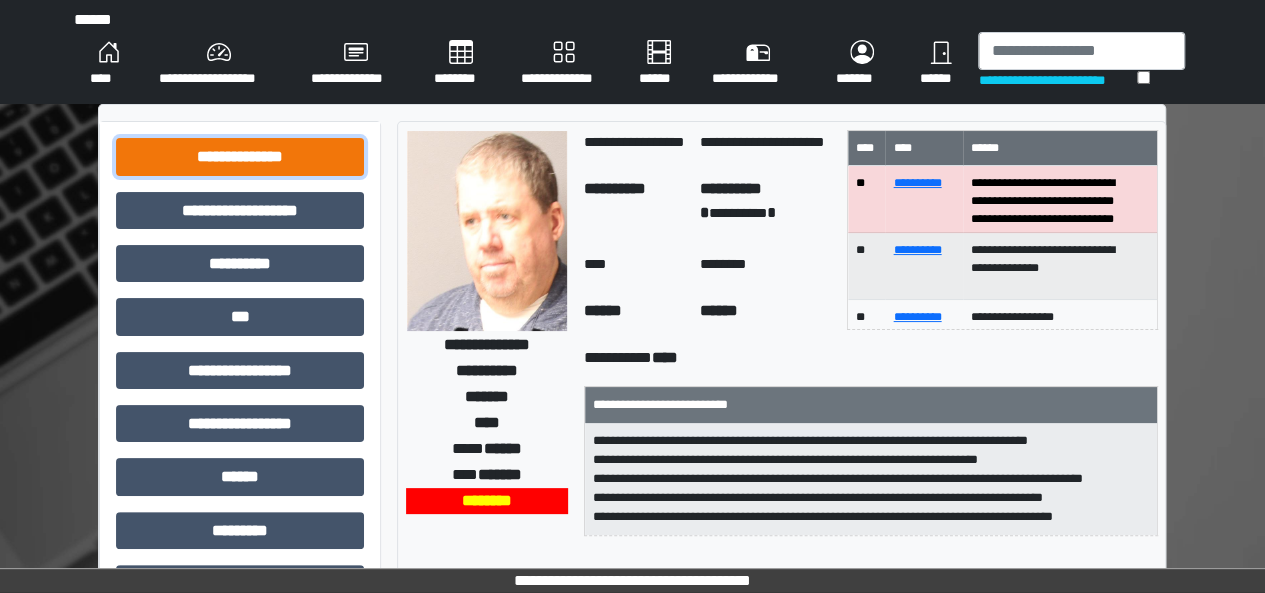 click on "[LAST]" at bounding box center [240, 156] 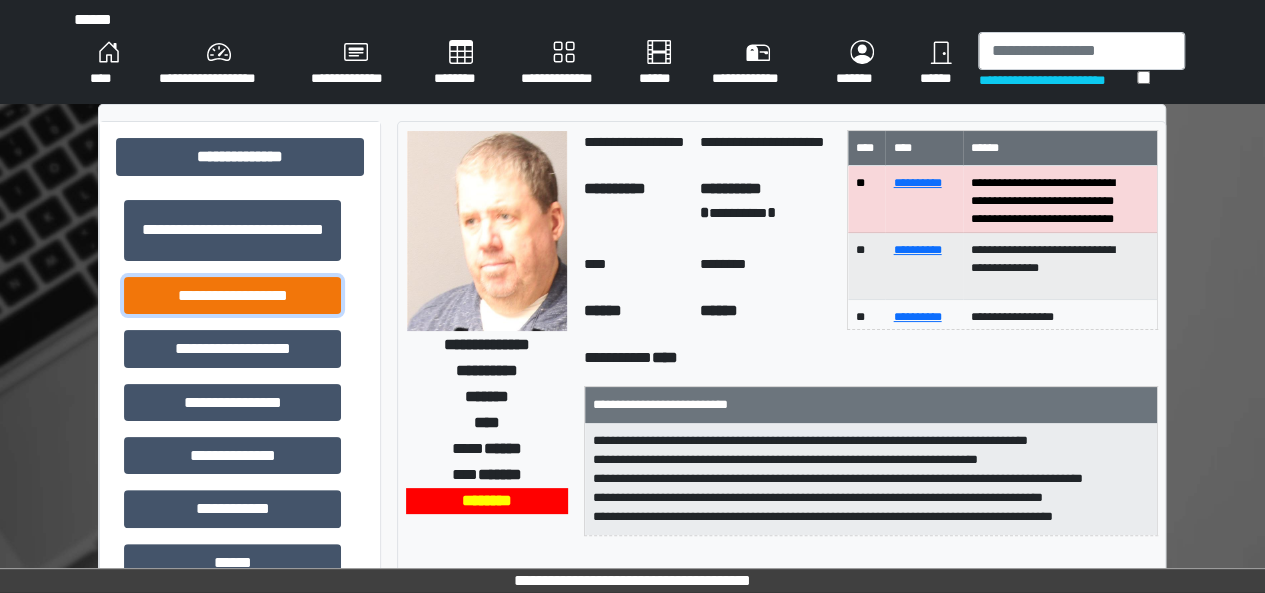 click on "[LAST]" at bounding box center [232, 230] 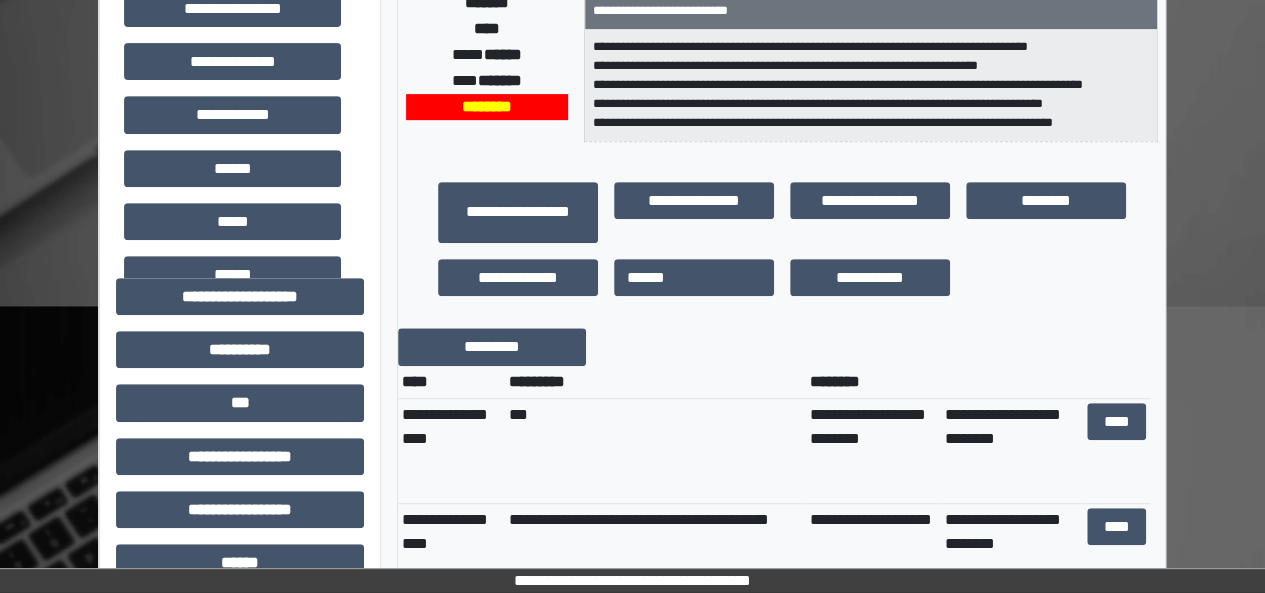 scroll, scrollTop: 392, scrollLeft: 0, axis: vertical 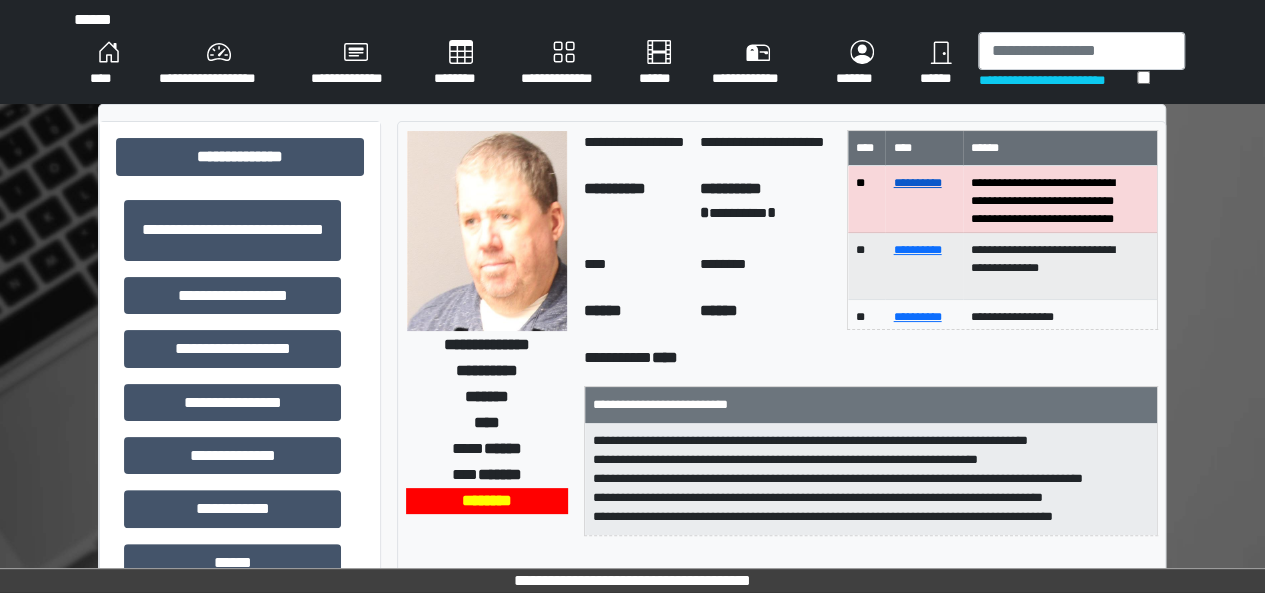 click on "[LAST]" at bounding box center (917, 183) 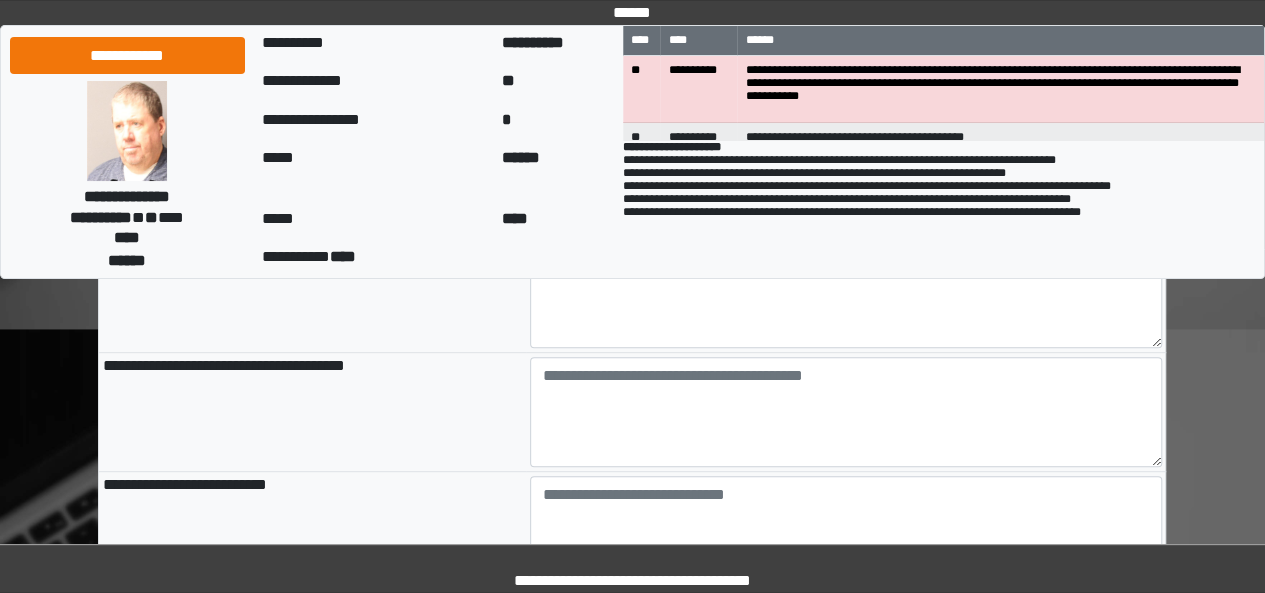 scroll, scrollTop: 0, scrollLeft: 0, axis: both 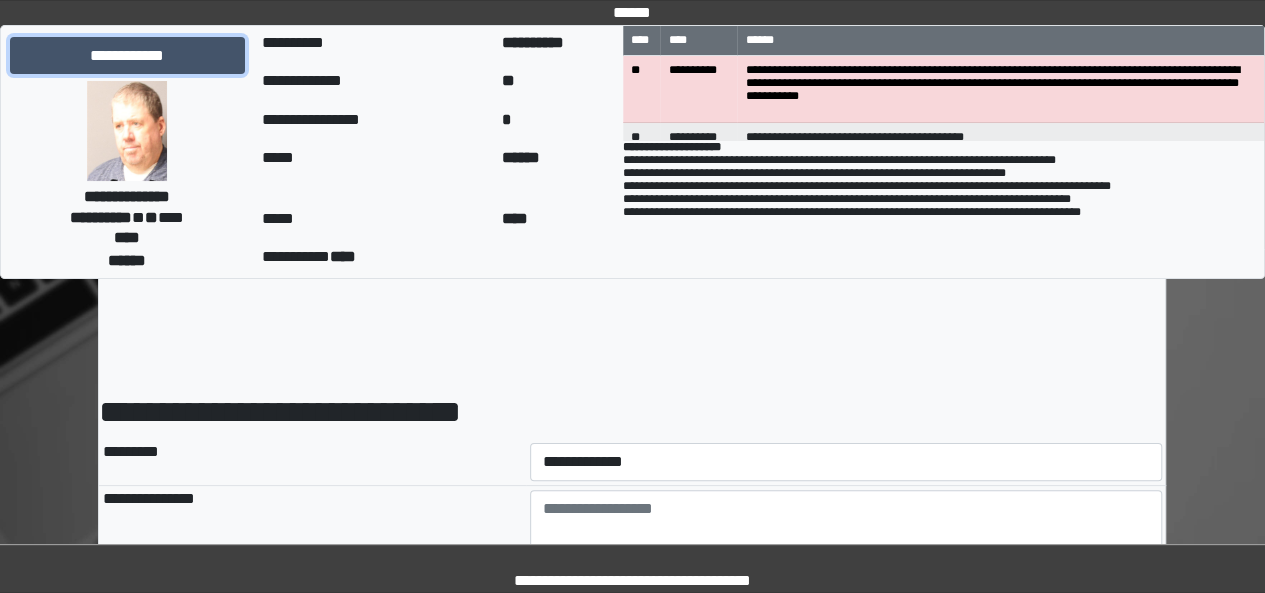 click on "**********" at bounding box center (127, 55) 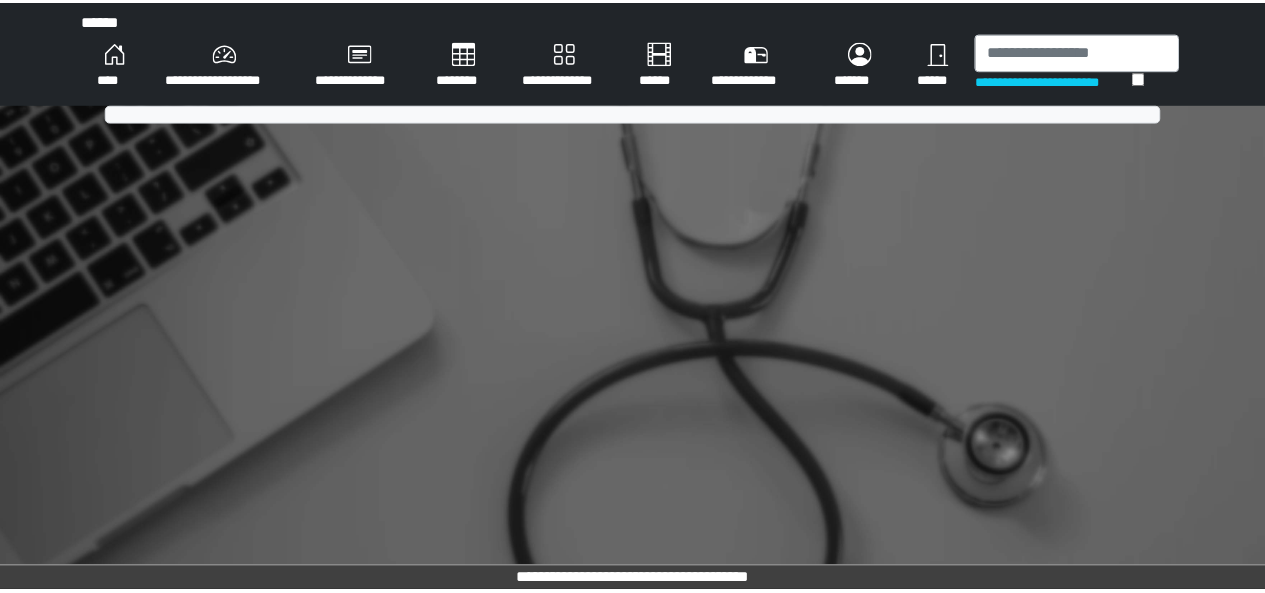 scroll, scrollTop: 0, scrollLeft: 0, axis: both 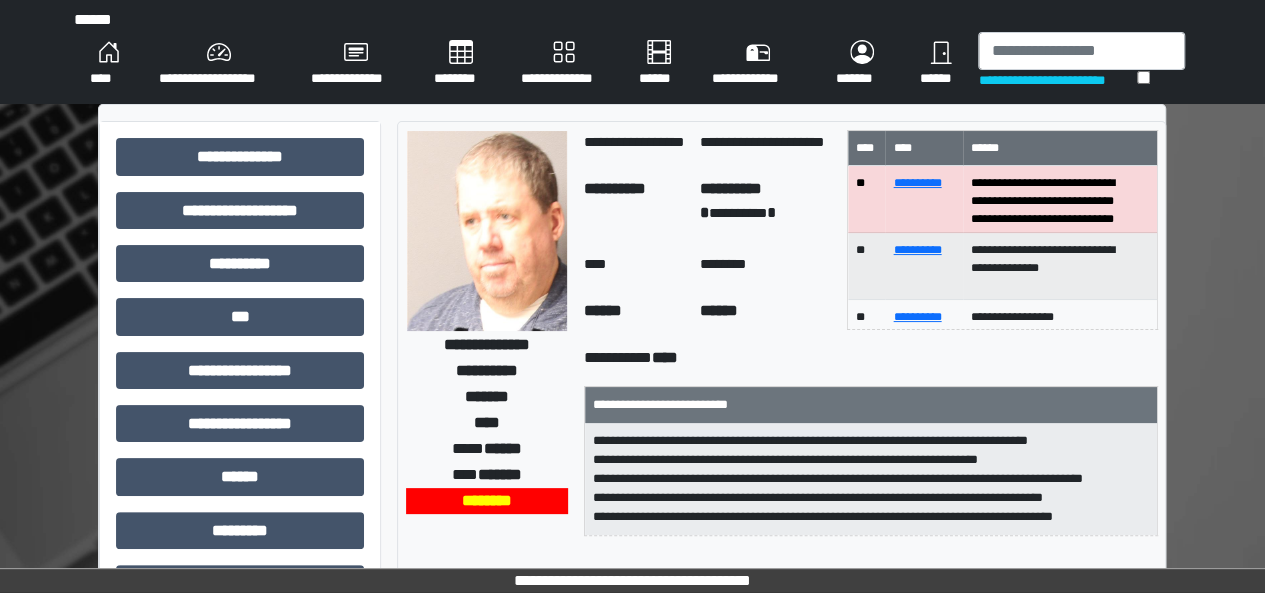 click on "[FIRST] [LAST]
[CITY]
[STREET]
[STREET]
[STREET]
[STREET]
[CITY]
[CITY]
[STREET]
[STREET]
[STREET]
[STREET]
[STREET]
[STREET]
[STREET]
[STREET]
[STREET]
[STREET]
[STREET] [STREET]
[STREET] [STREET]
[STREET] [STREET] **
[STREET]
[STREET]
[STREET]
[STREET]
[STREET] ***" at bounding box center (632, 644) 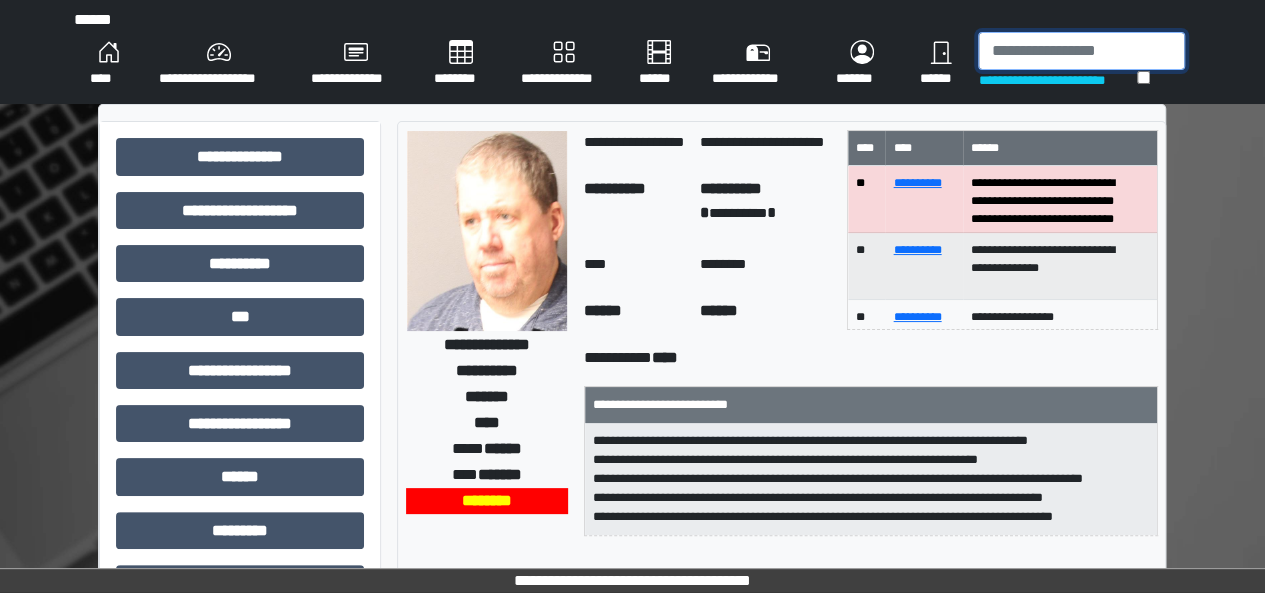 click at bounding box center (1081, 51) 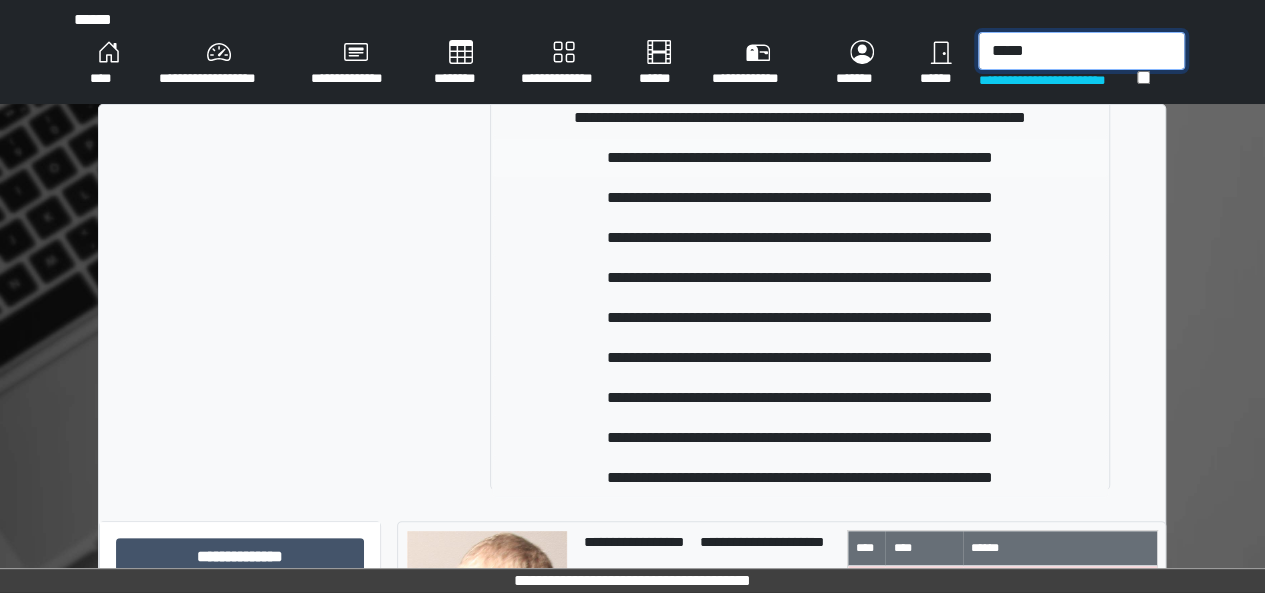 scroll, scrollTop: 168, scrollLeft: 0, axis: vertical 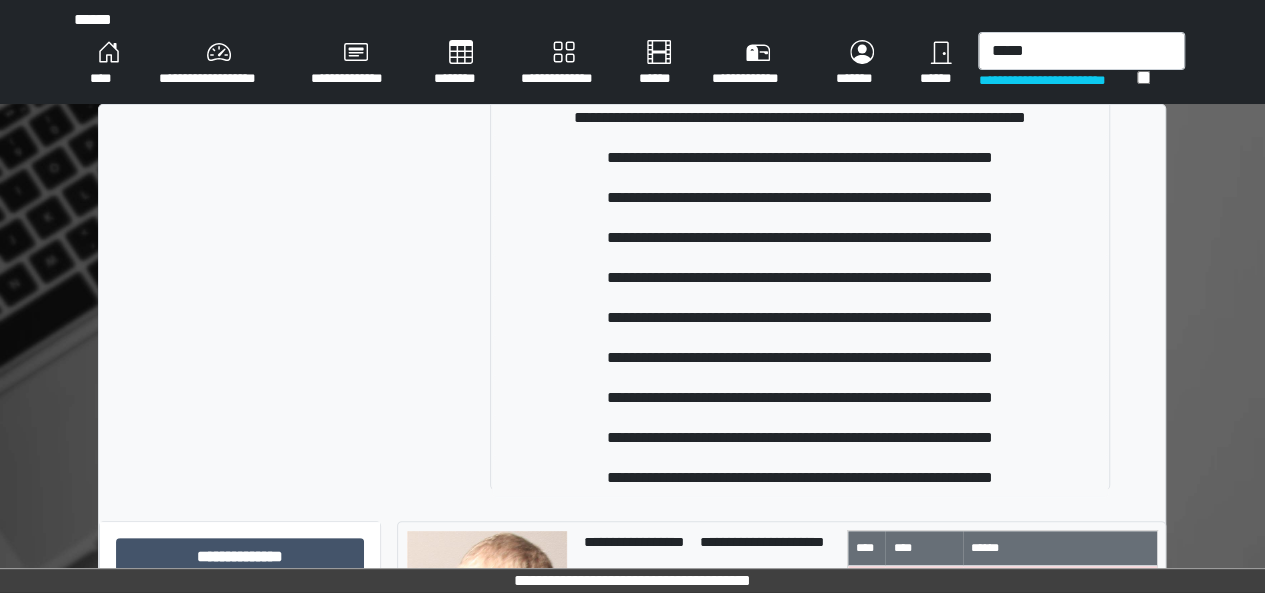 click on "[FIRST] [LAST] [LAST] [LAST] [LAST] [LAST] [LAST] [LAST] [LAST]" at bounding box center [632, 844] 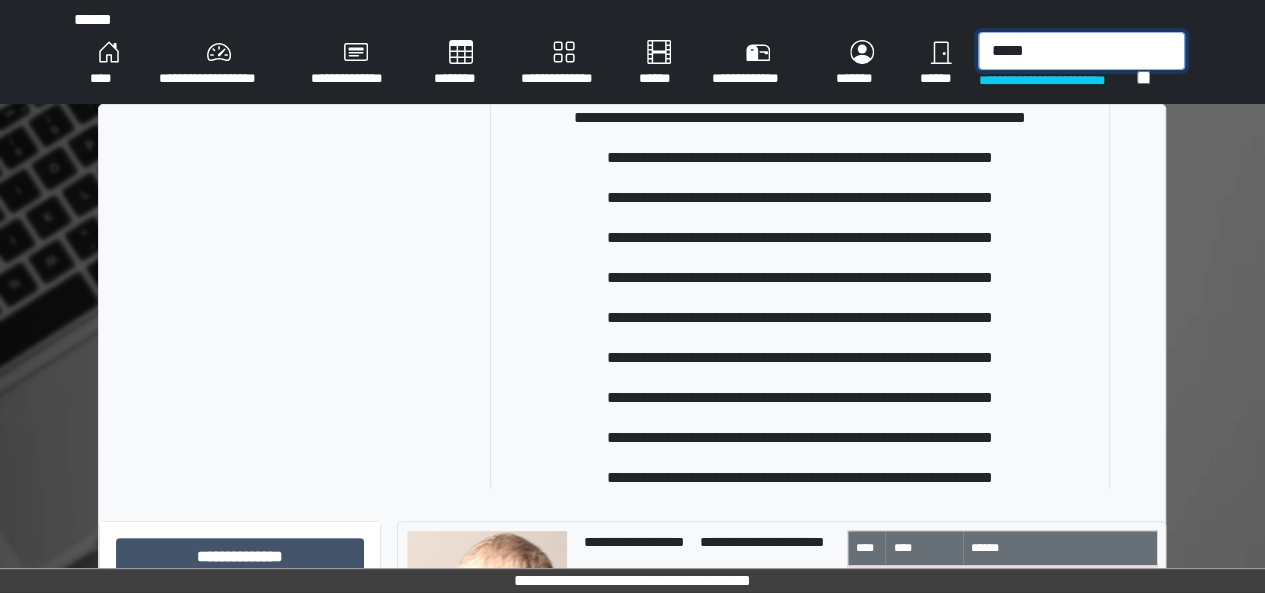 drag, startPoint x: 1046, startPoint y: 58, endPoint x: 890, endPoint y: 29, distance: 158.67262 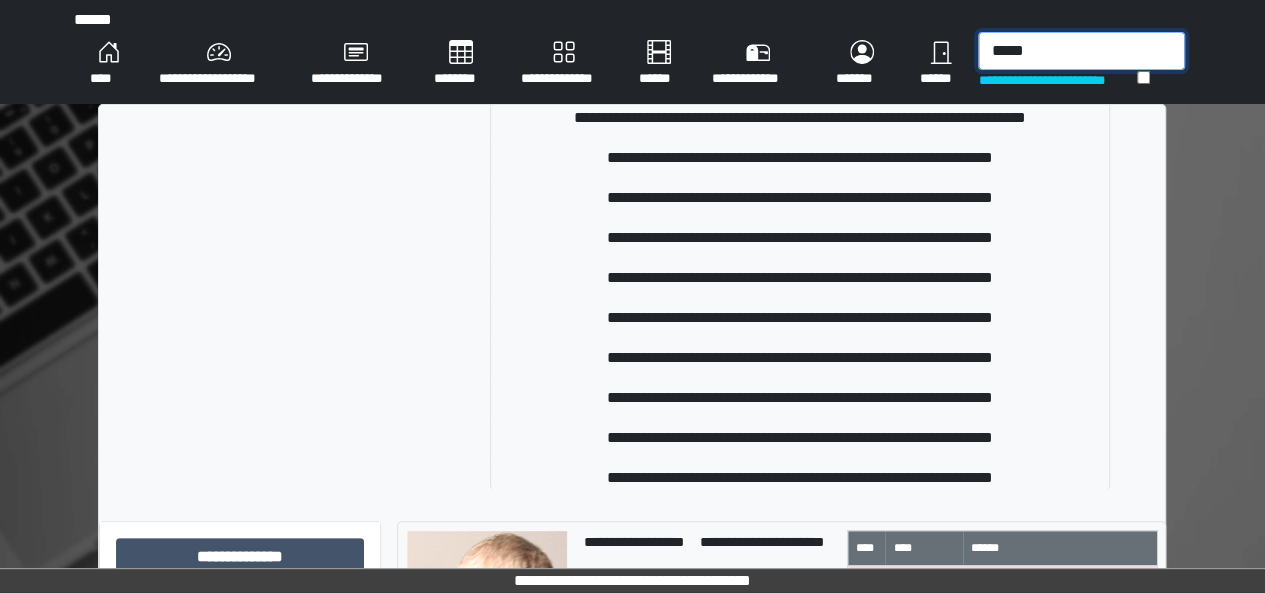 click on "[STREET_NAME]
[NUMBER]
[CITY]
[STATE]
[POSTAL_CODE]
[COUNTRY]
[STREET_NAME]
[CITY]
[STATE]
[POSTAL_CODE]
[NUMBER]
[STREET]" at bounding box center [632, 52] 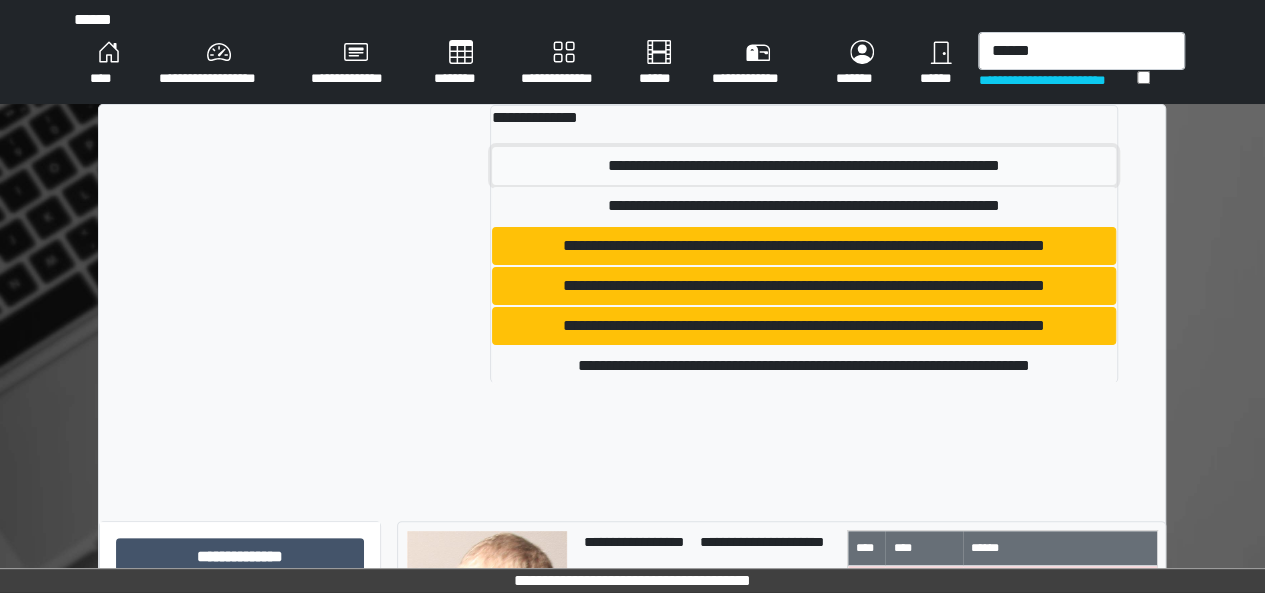click on "[FIRST] [LAST]" at bounding box center [804, 166] 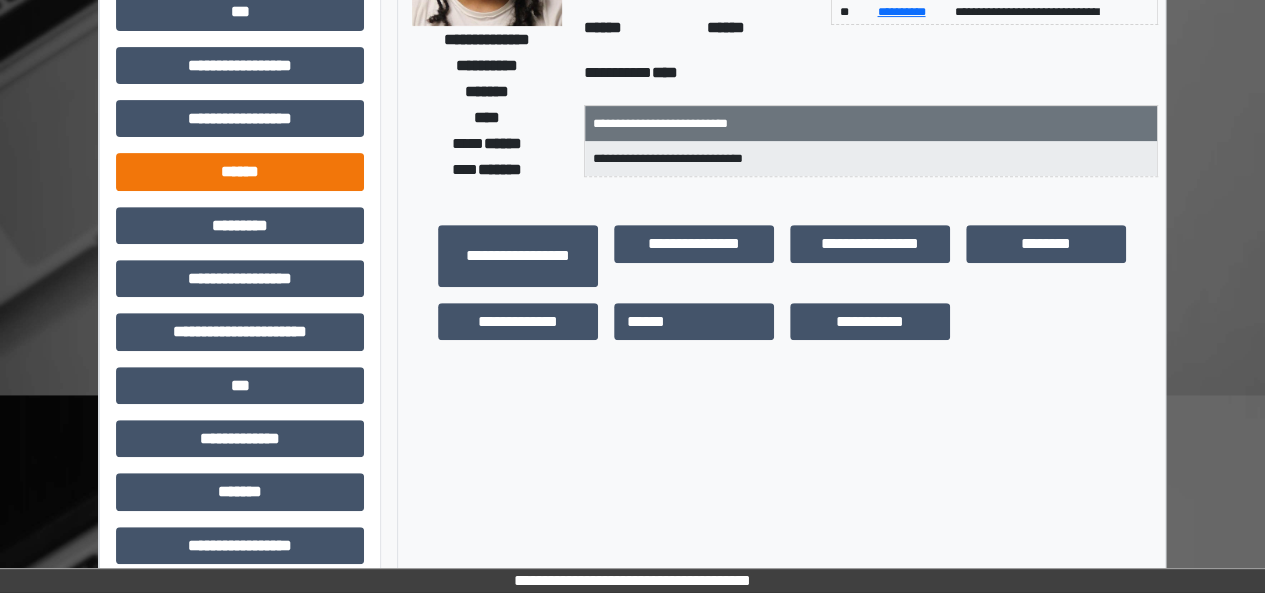 scroll, scrollTop: 0, scrollLeft: 0, axis: both 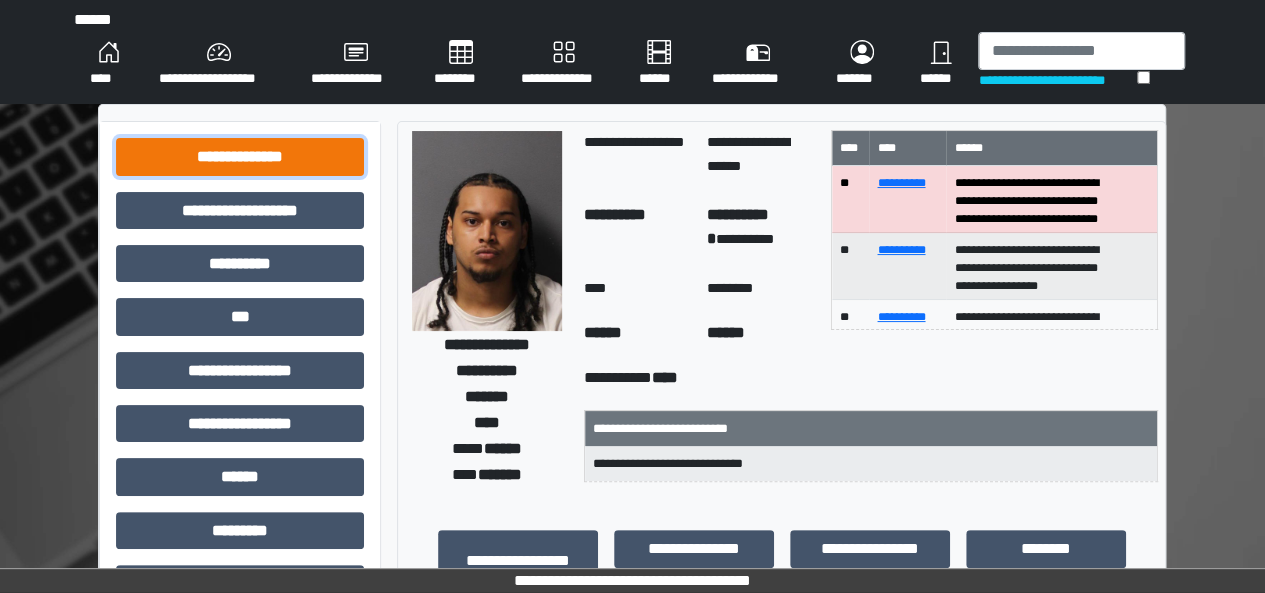 click on "[LAST]" at bounding box center [240, 156] 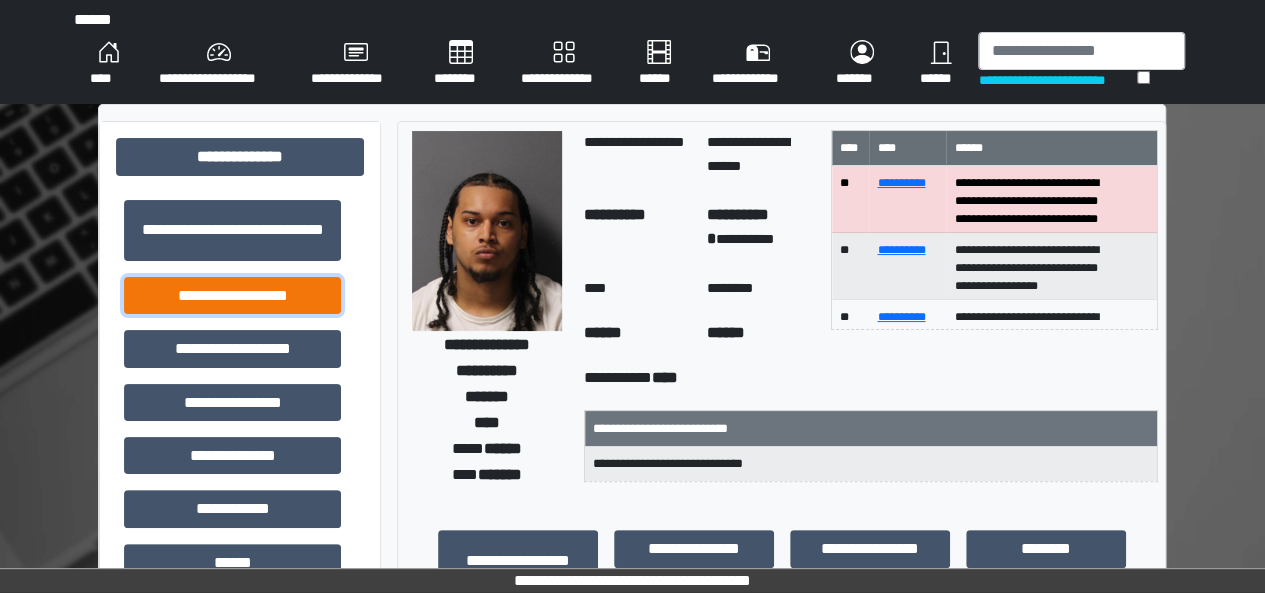 click on "[LAST]" at bounding box center [232, 230] 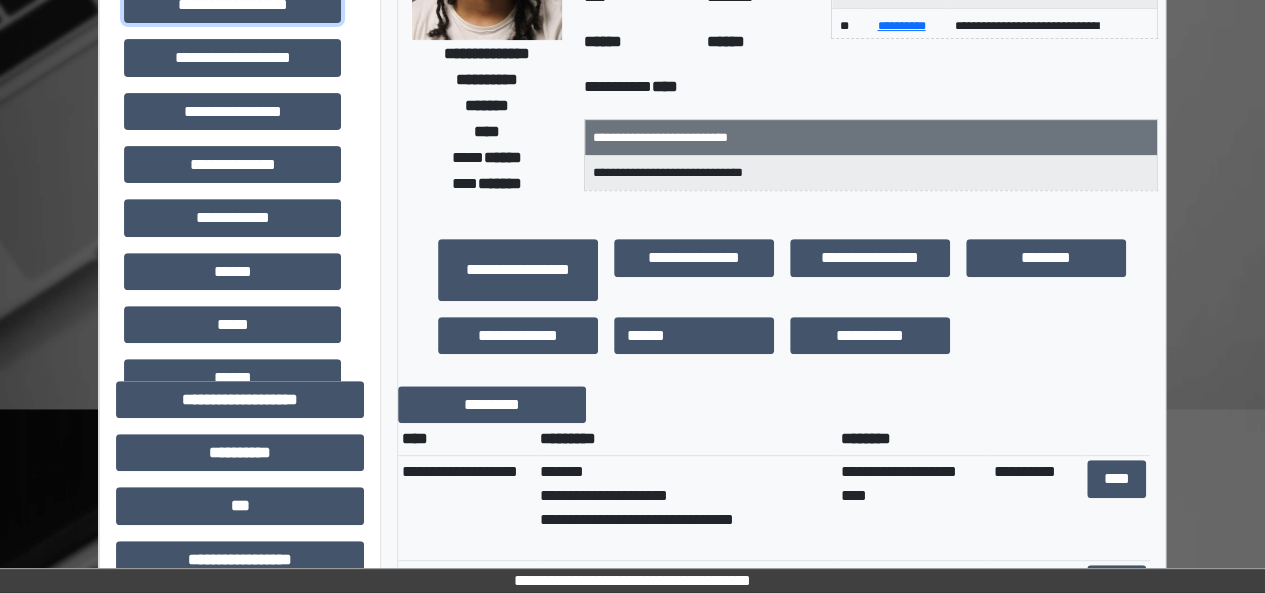scroll, scrollTop: 334, scrollLeft: 0, axis: vertical 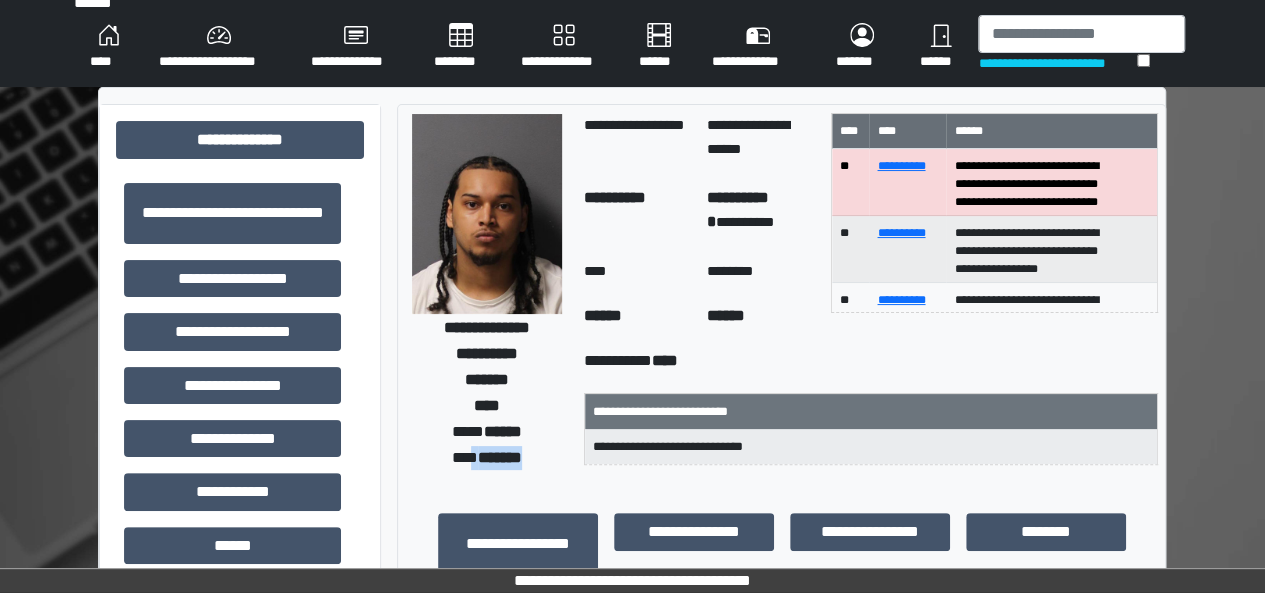 drag, startPoint x: 462, startPoint y: 461, endPoint x: 548, endPoint y: 456, distance: 86.145226 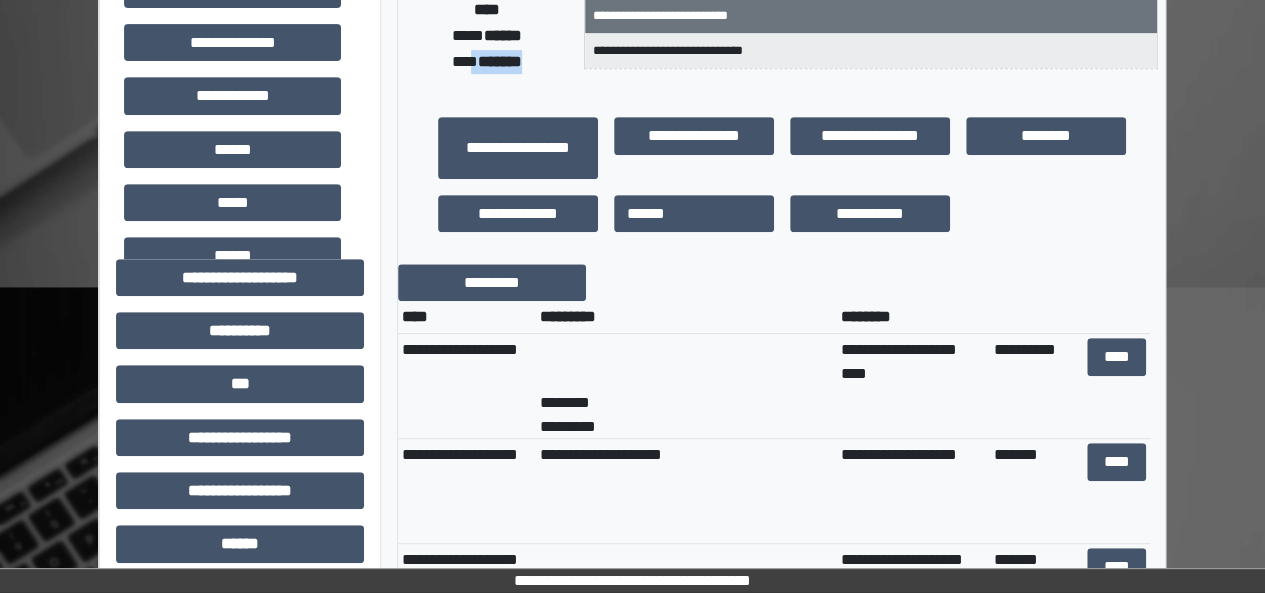 scroll, scrollTop: 0, scrollLeft: 0, axis: both 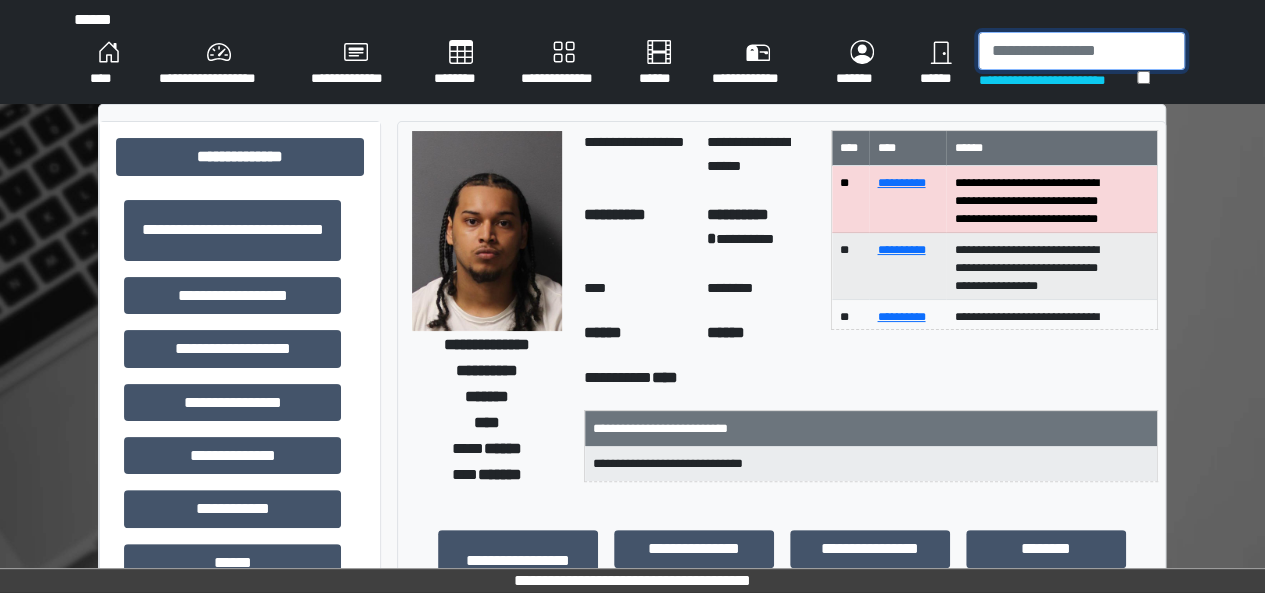 click at bounding box center (1081, 51) 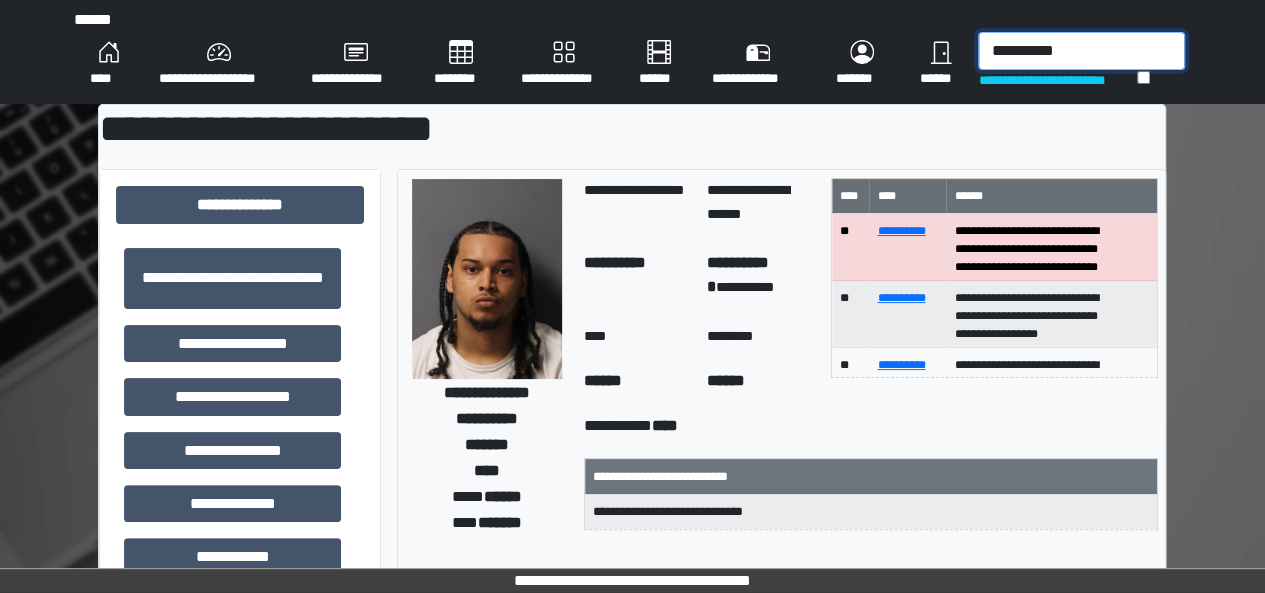 click on "[LAST]" at bounding box center [1081, 51] 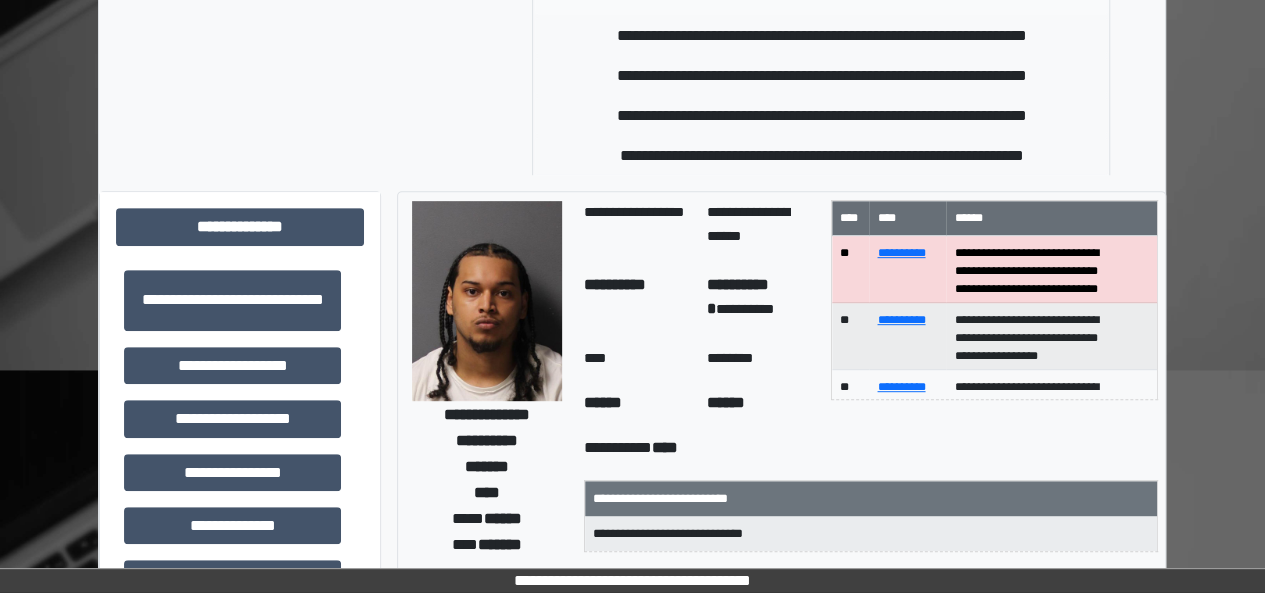 scroll, scrollTop: 329, scrollLeft: 0, axis: vertical 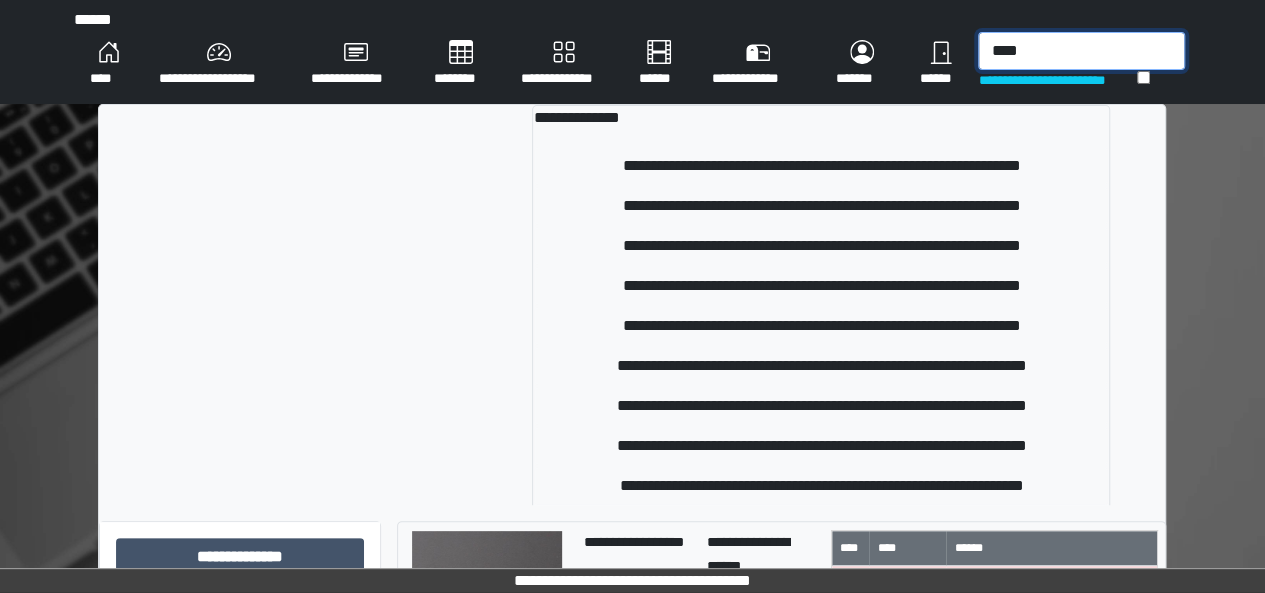 drag, startPoint x: 1036, startPoint y: 45, endPoint x: 910, endPoint y: 35, distance: 126.3962 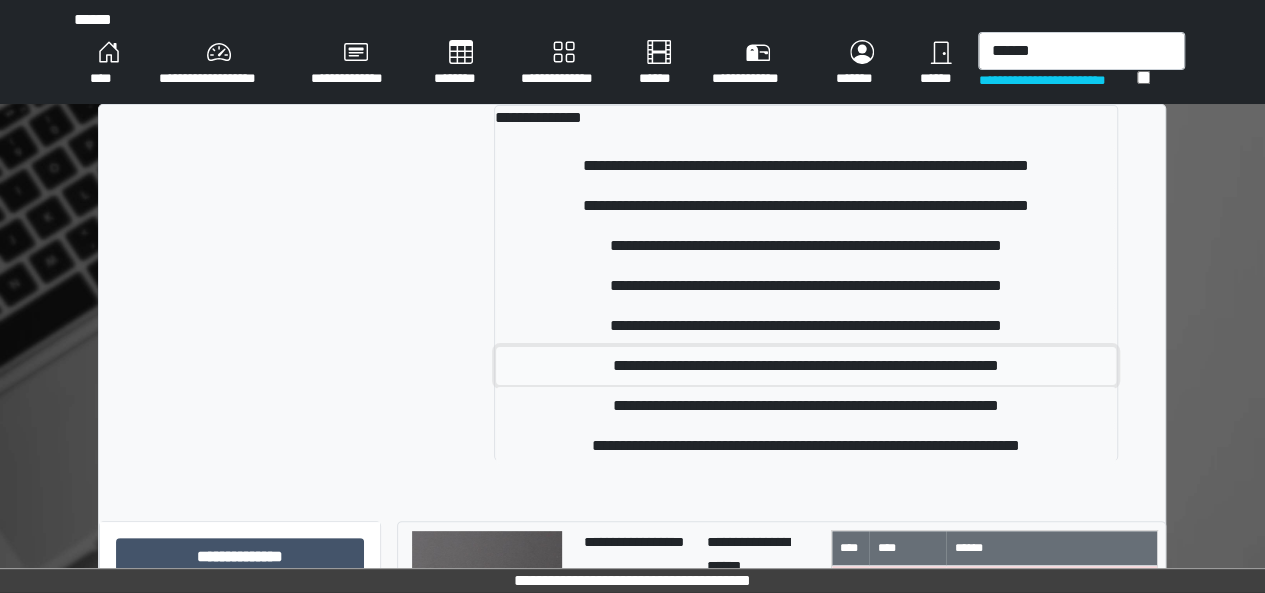 click on "[FIRST] [LAST]" at bounding box center [806, 166] 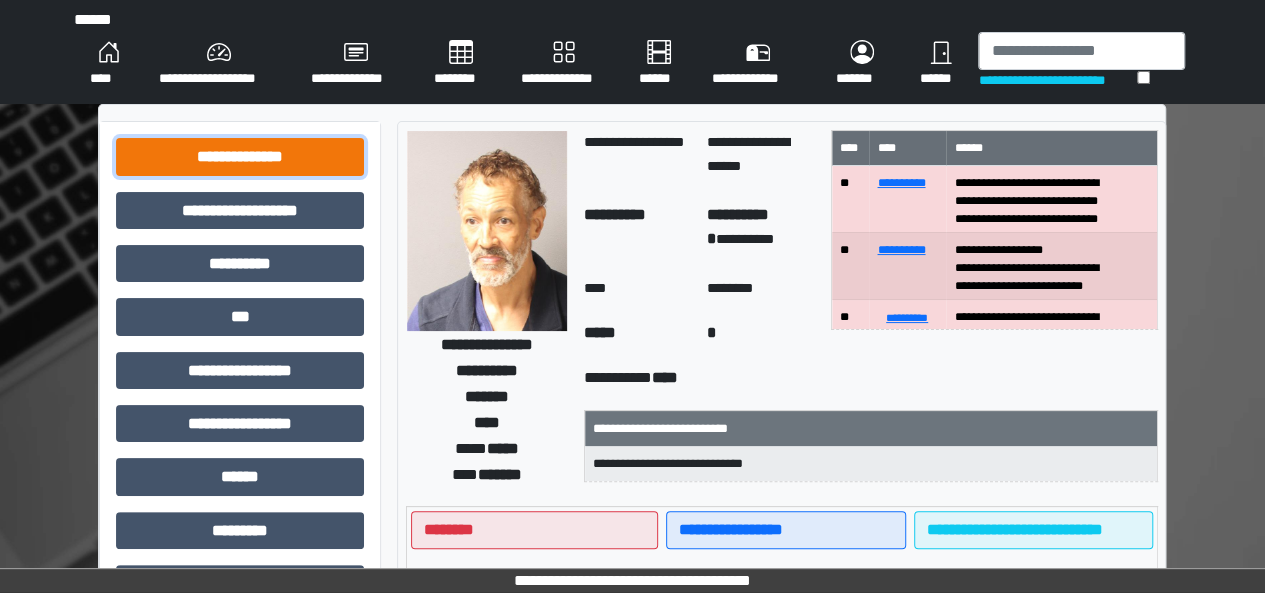 click on "[LAST]" at bounding box center [240, 156] 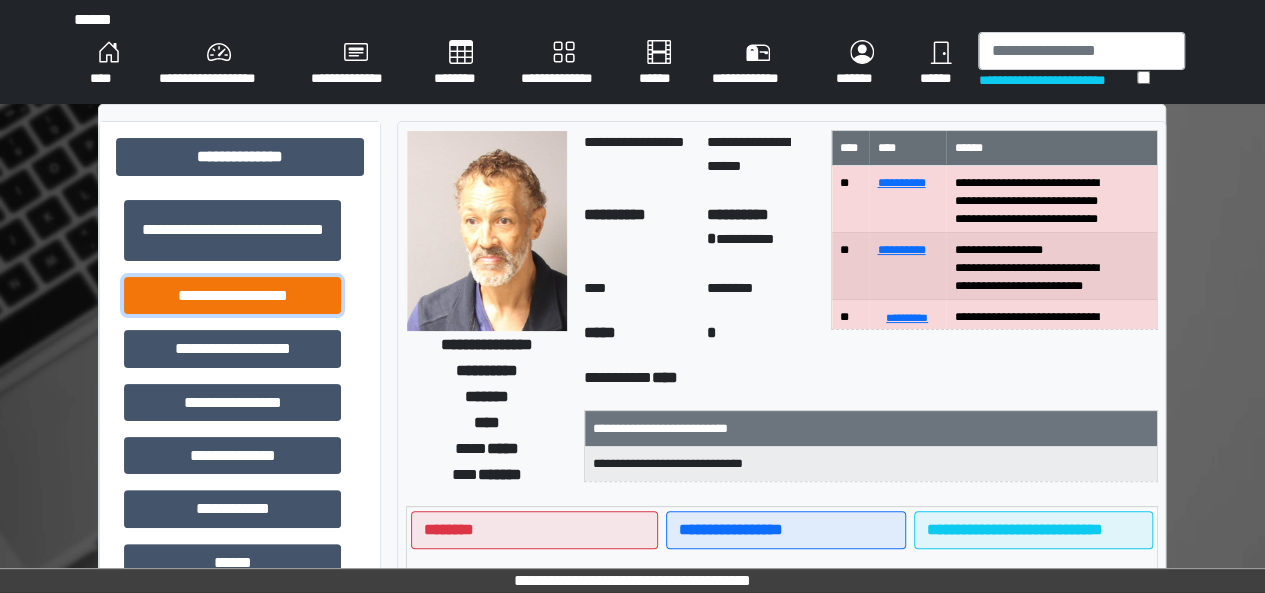 click on "[LAST]" at bounding box center (232, 230) 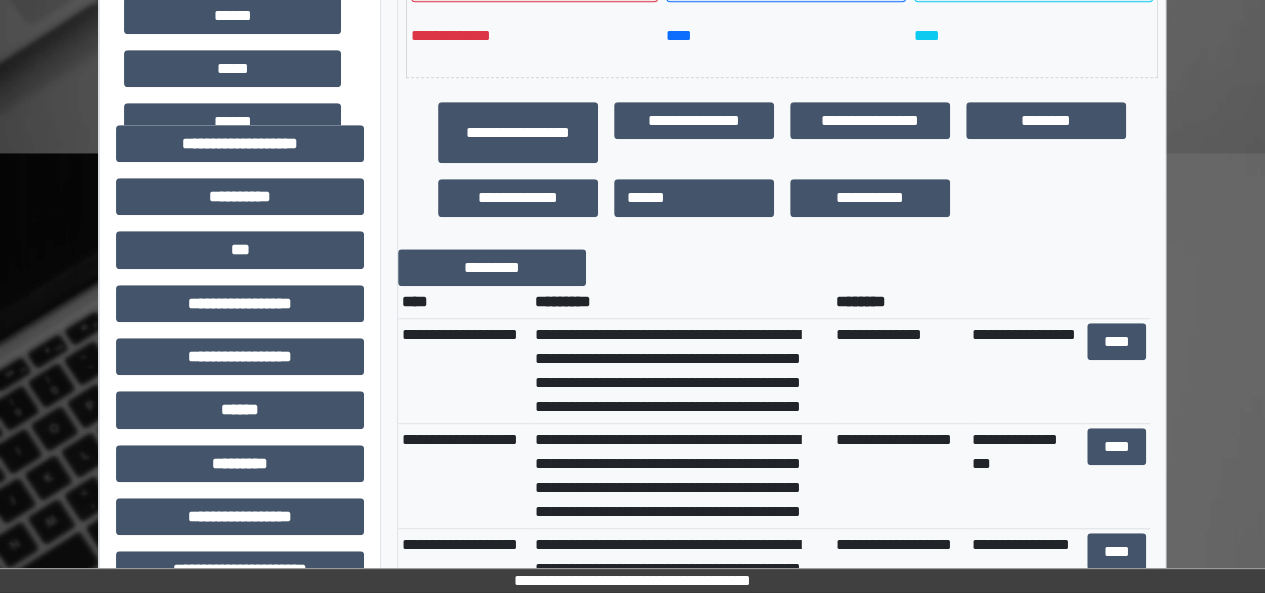 scroll, scrollTop: 548, scrollLeft: 0, axis: vertical 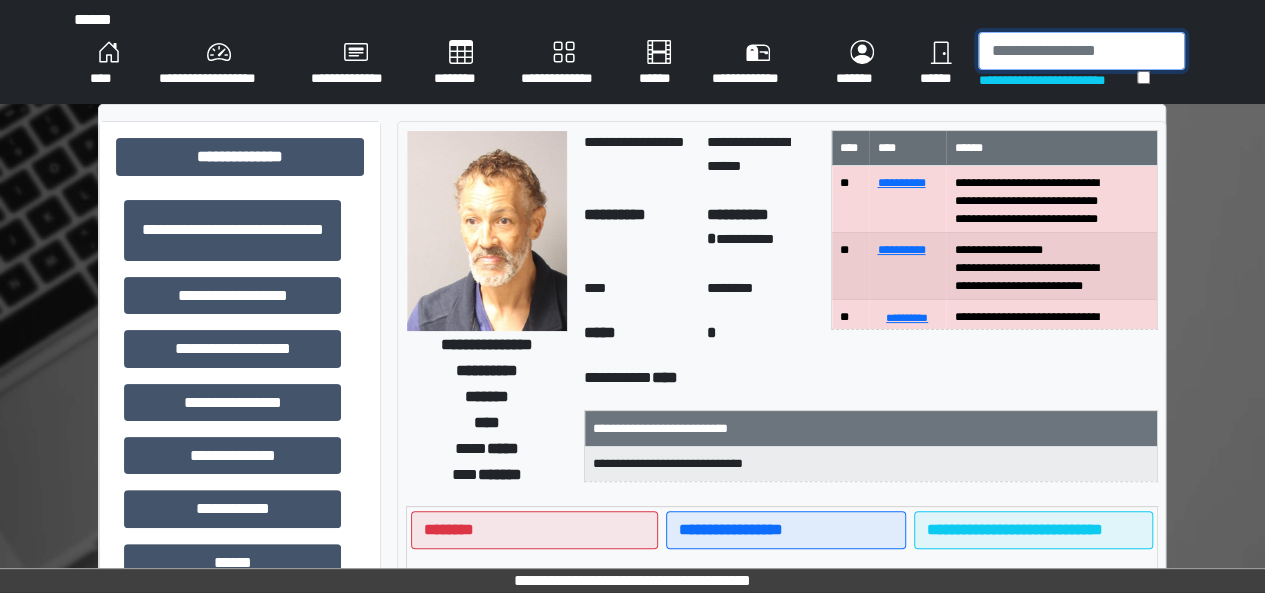 click at bounding box center (1081, 51) 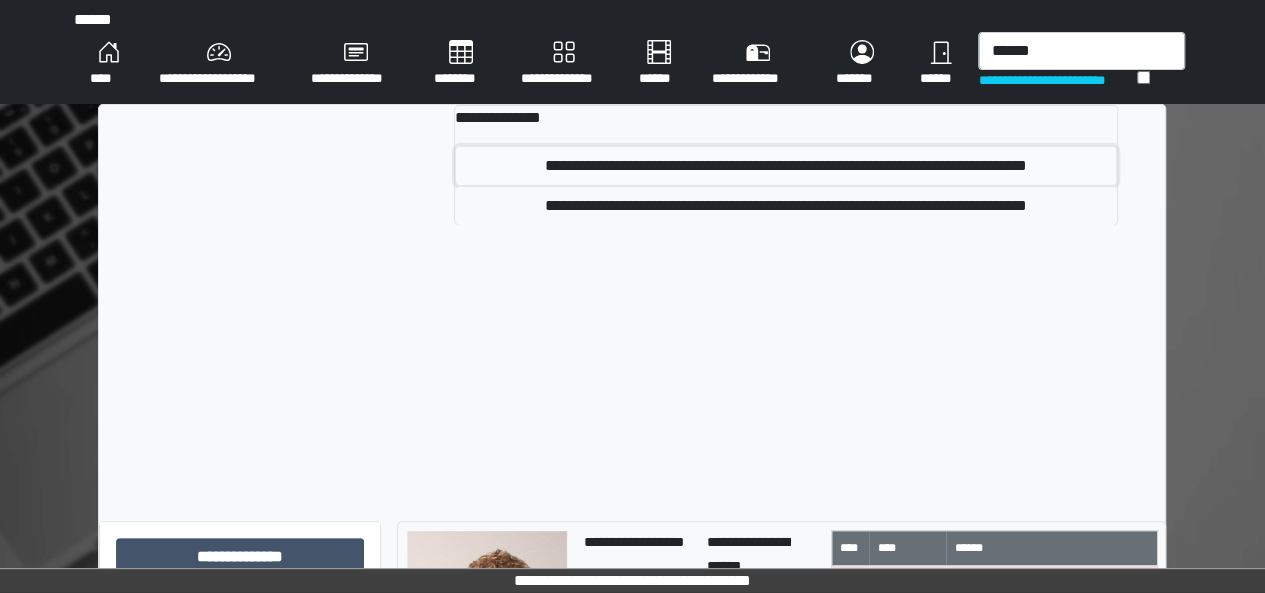 click on "[FIRST] [LAST]" at bounding box center [786, 166] 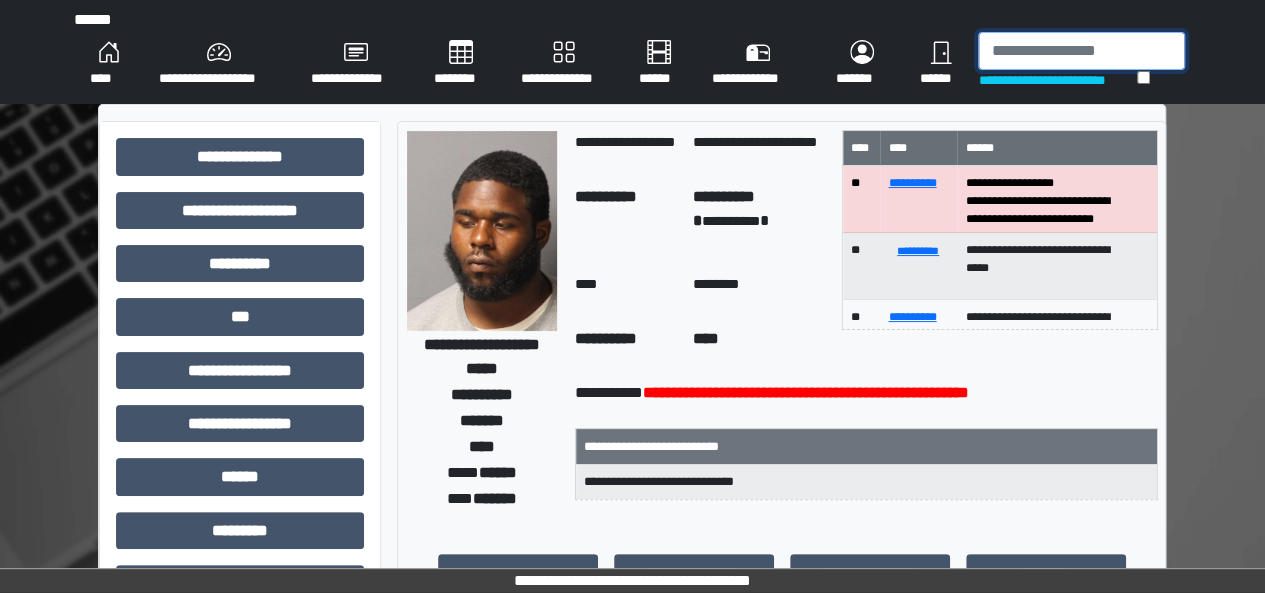 click at bounding box center [1081, 51] 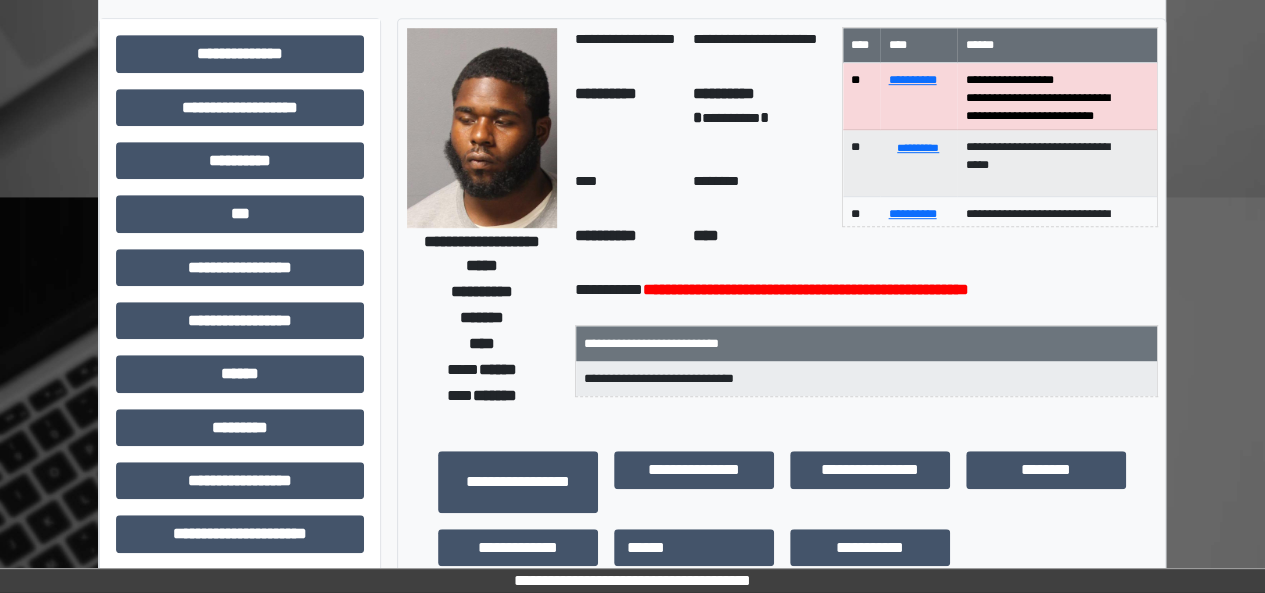 scroll, scrollTop: 0, scrollLeft: 0, axis: both 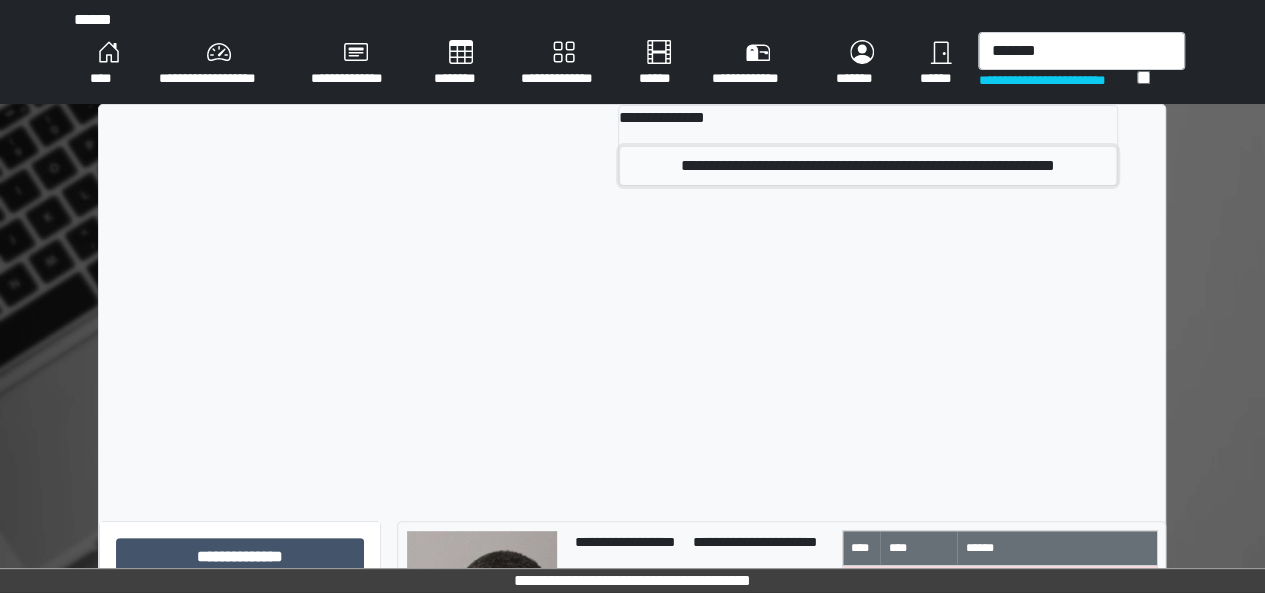 click on "[FIRST] [LAST]" at bounding box center (868, 166) 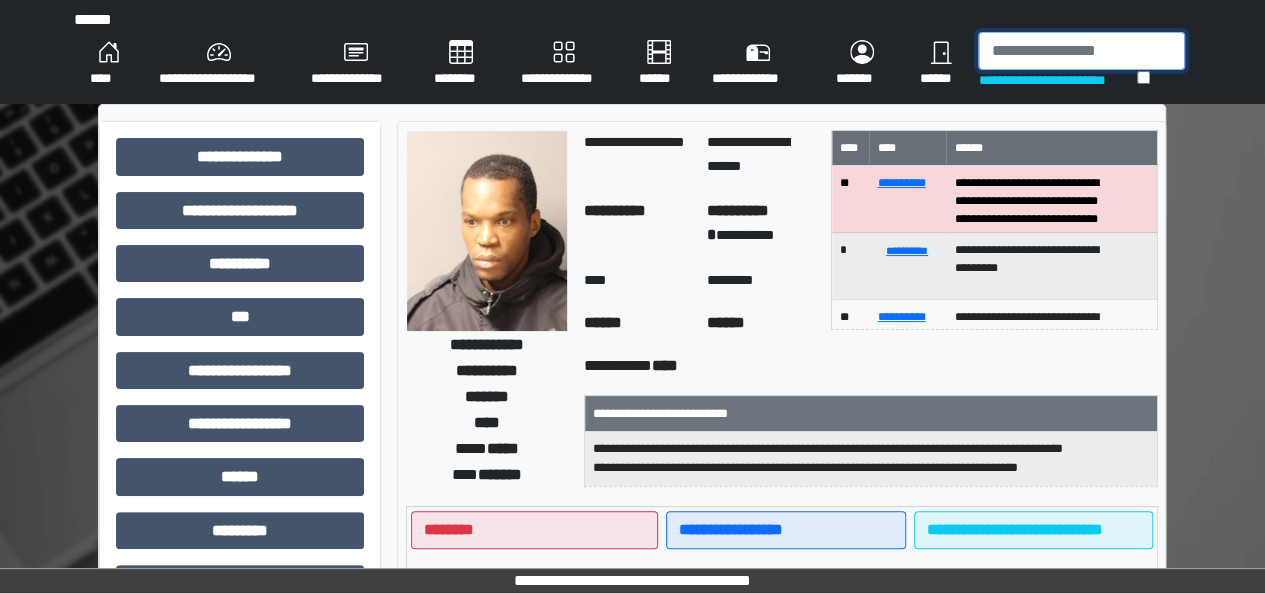 click at bounding box center [1081, 51] 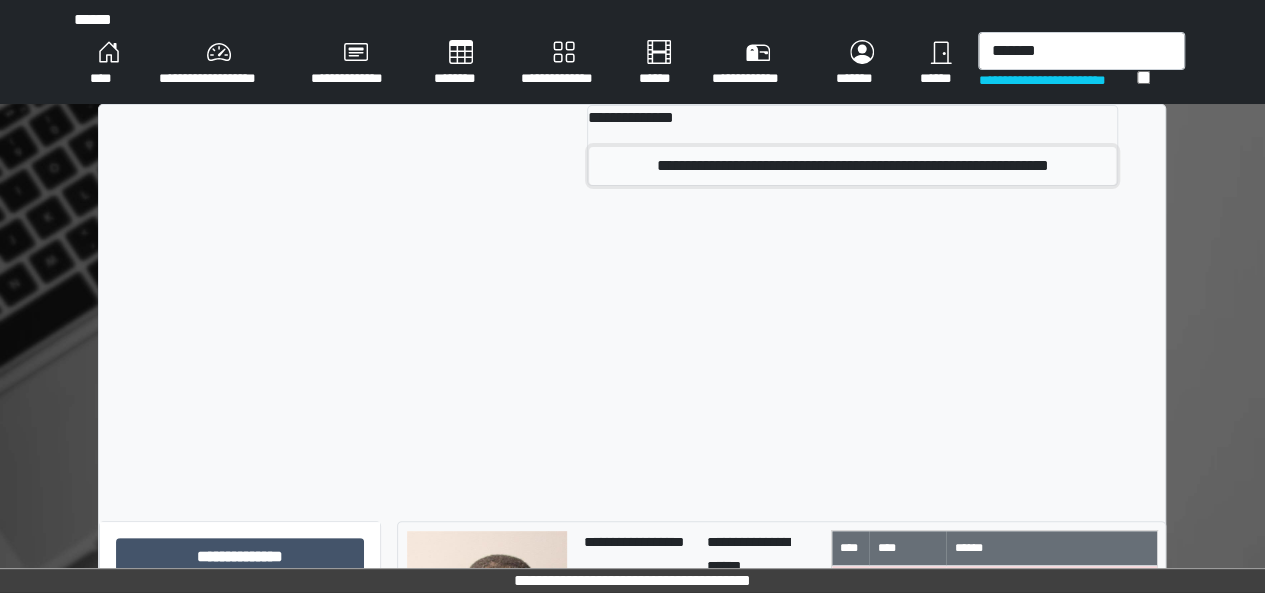 click on "[FIRST] [LAST]" at bounding box center [852, 166] 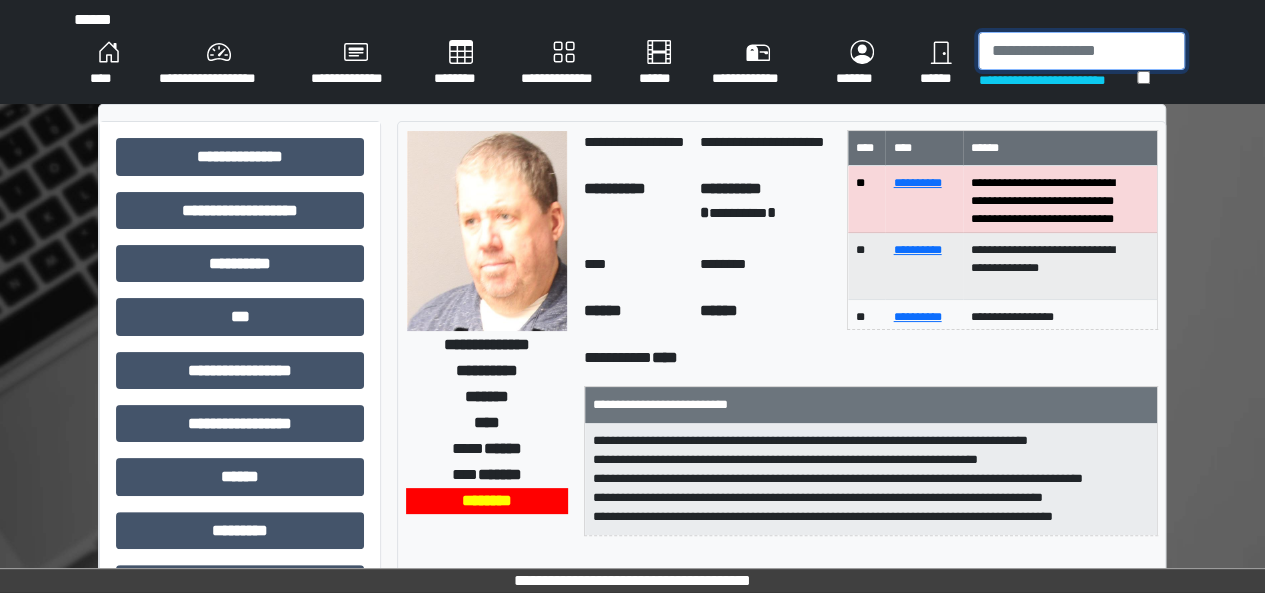 click at bounding box center [1081, 51] 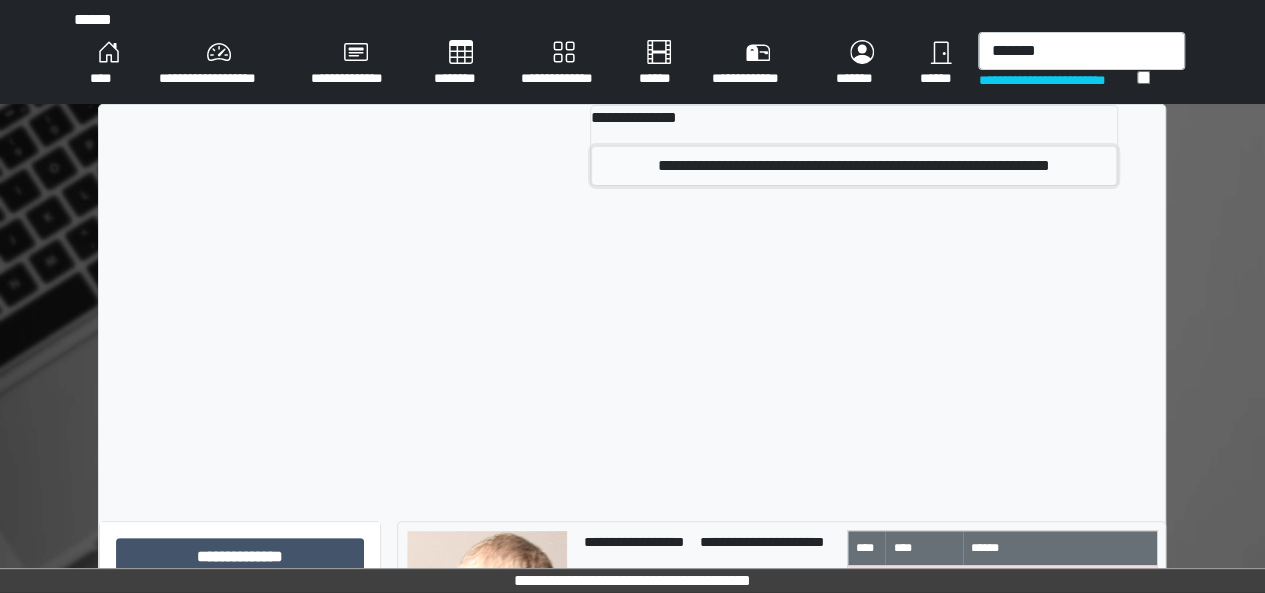 click on "[FIRST] [LAST]" at bounding box center [854, 166] 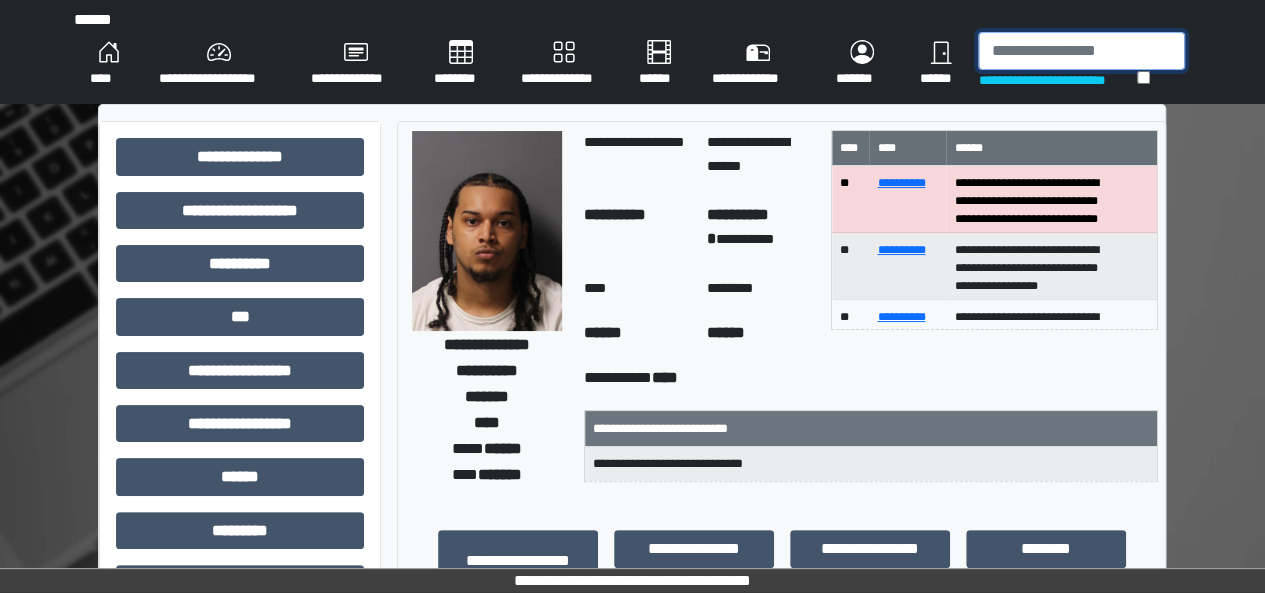 click at bounding box center [1081, 51] 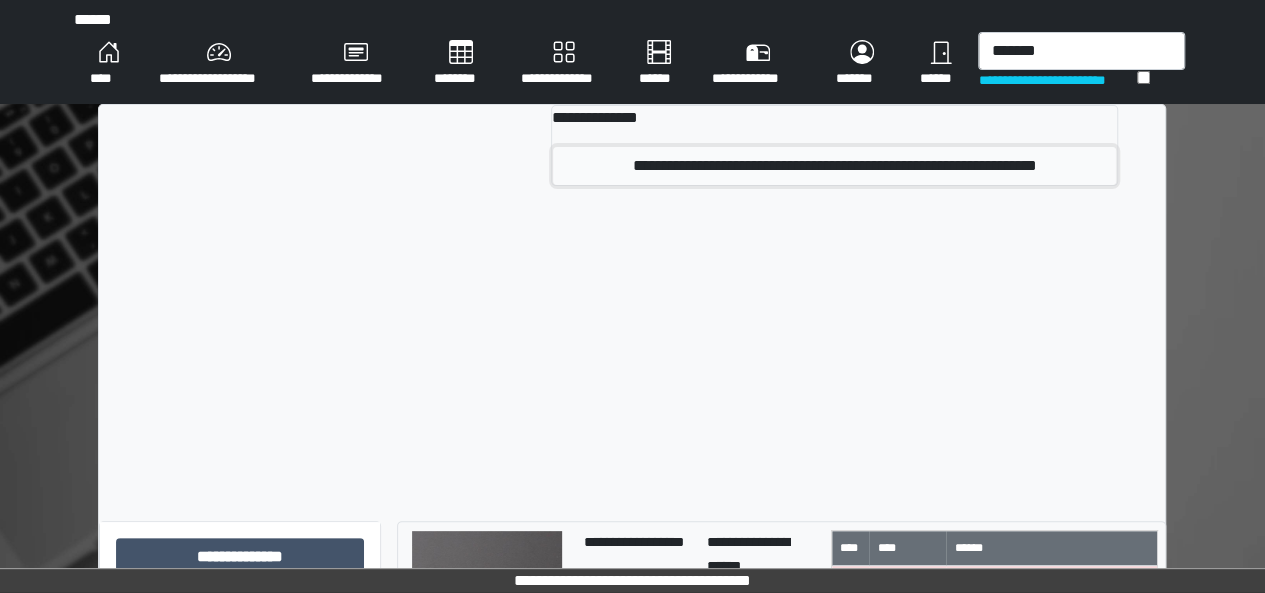 click on "[FIRST] [LAST]" at bounding box center (834, 166) 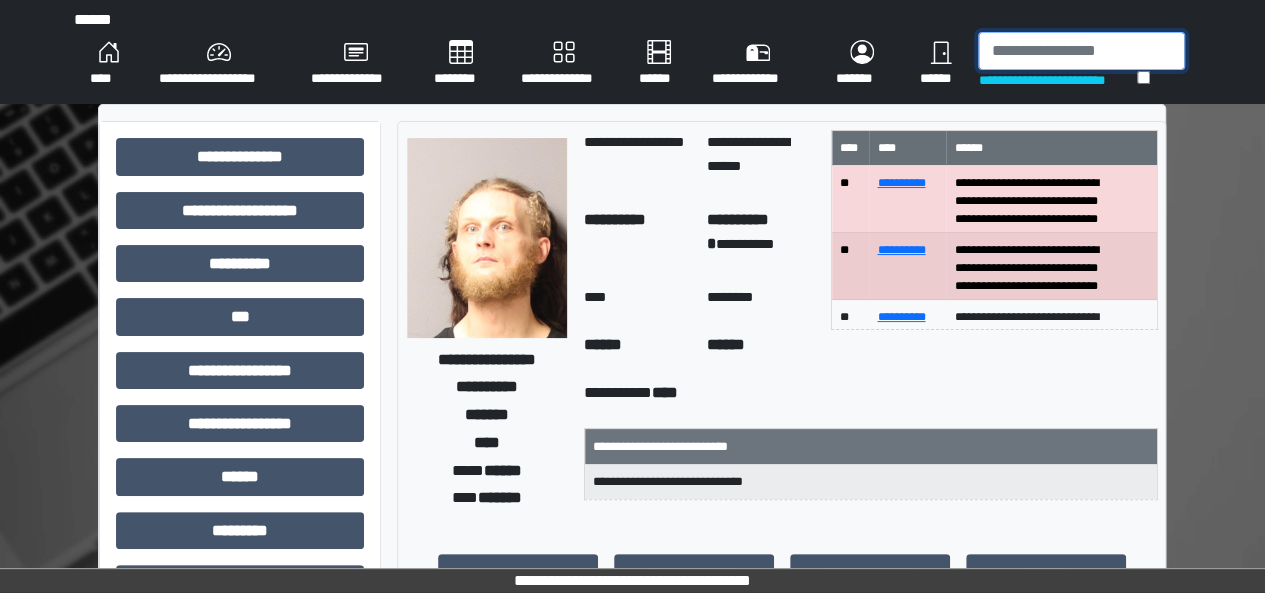 click at bounding box center (1081, 51) 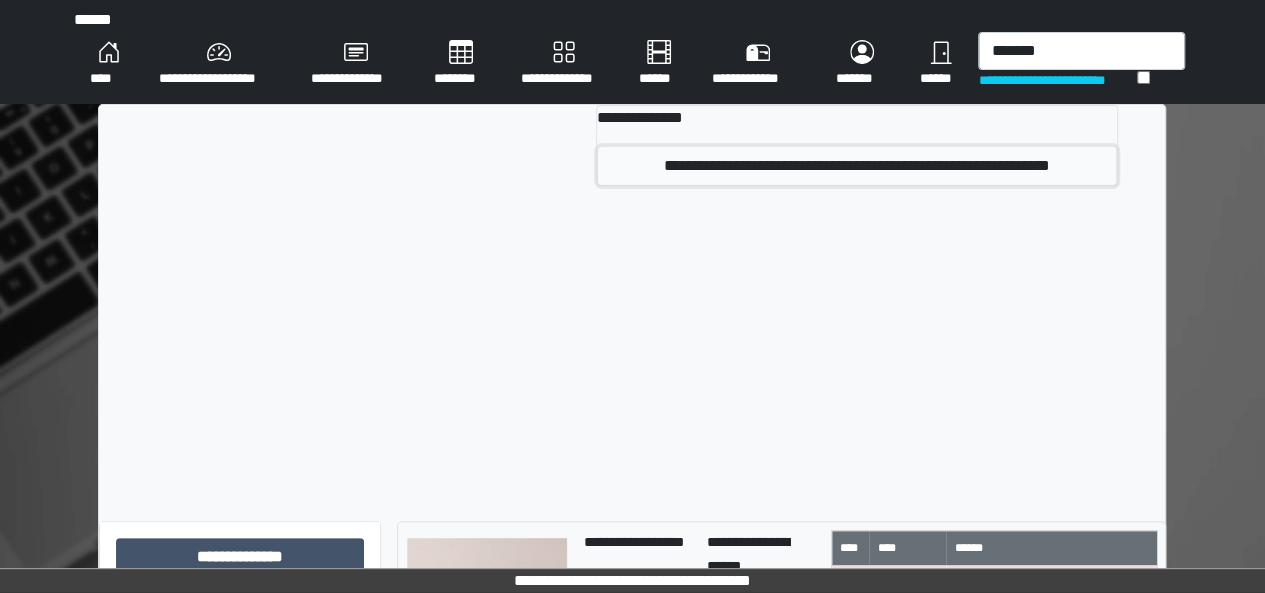 click on "[FIRST] [LAST]" at bounding box center (857, 166) 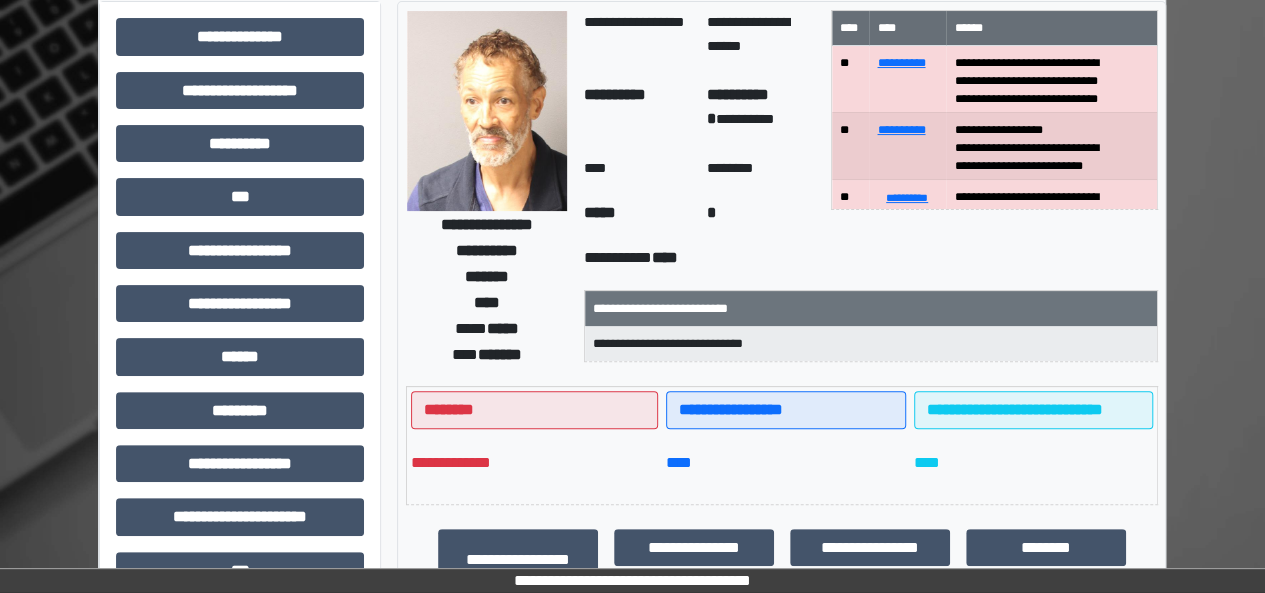 scroll, scrollTop: 0, scrollLeft: 0, axis: both 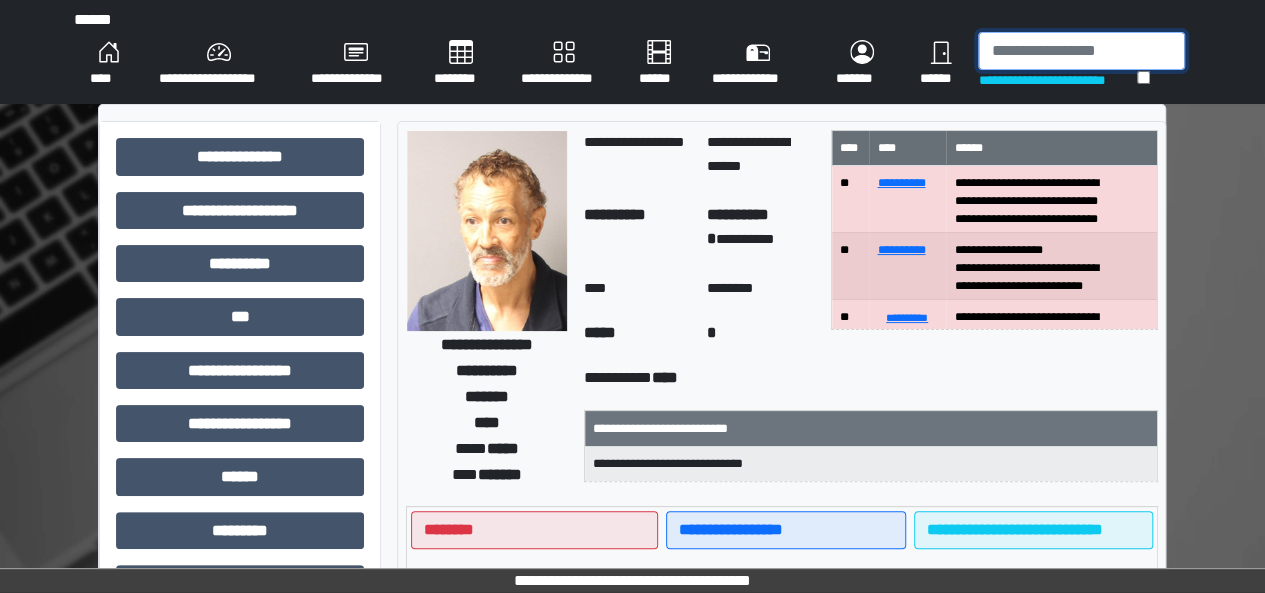 click at bounding box center (1081, 51) 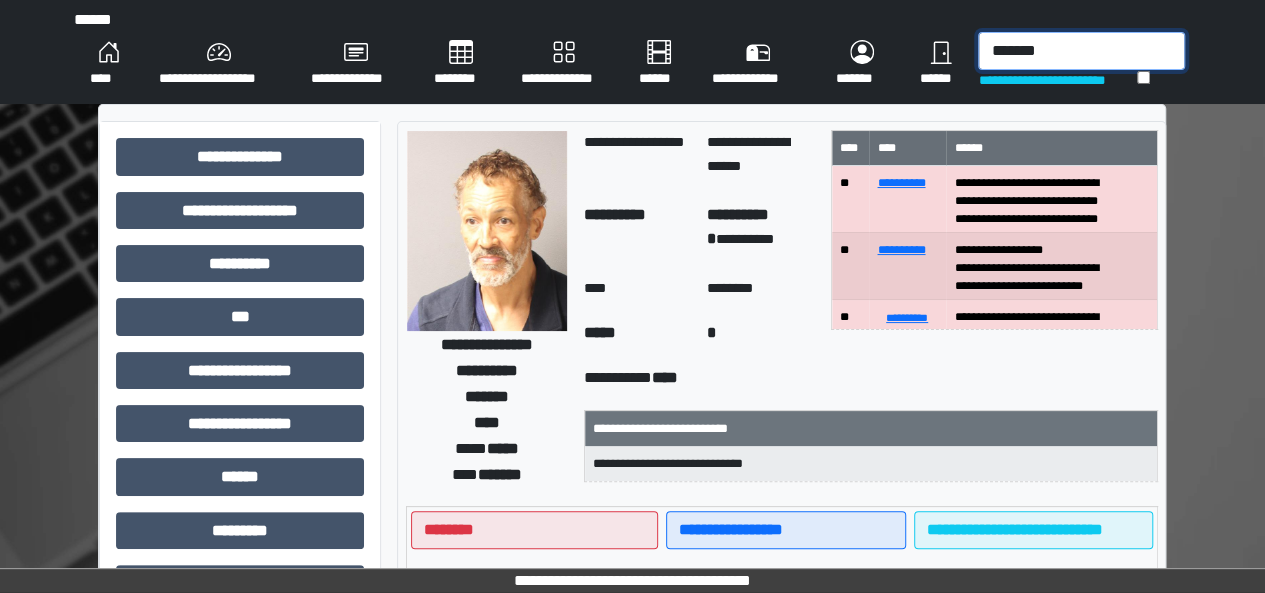 type on "[LAST]" 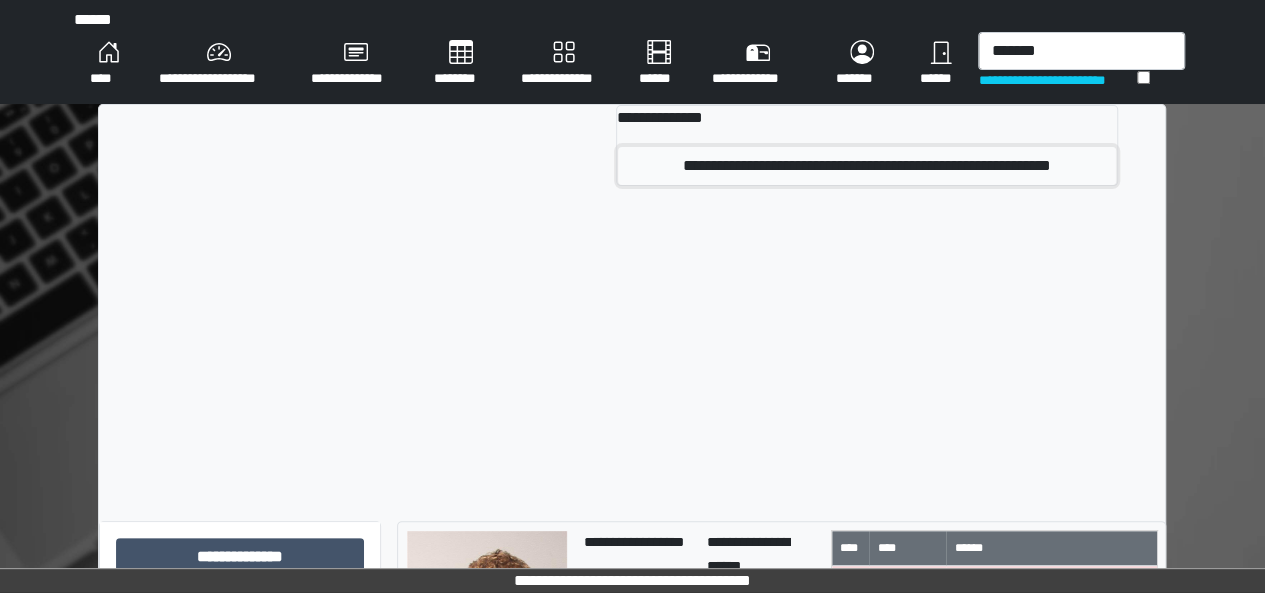 click on "[FIRST] [LAST]" at bounding box center [867, 166] 